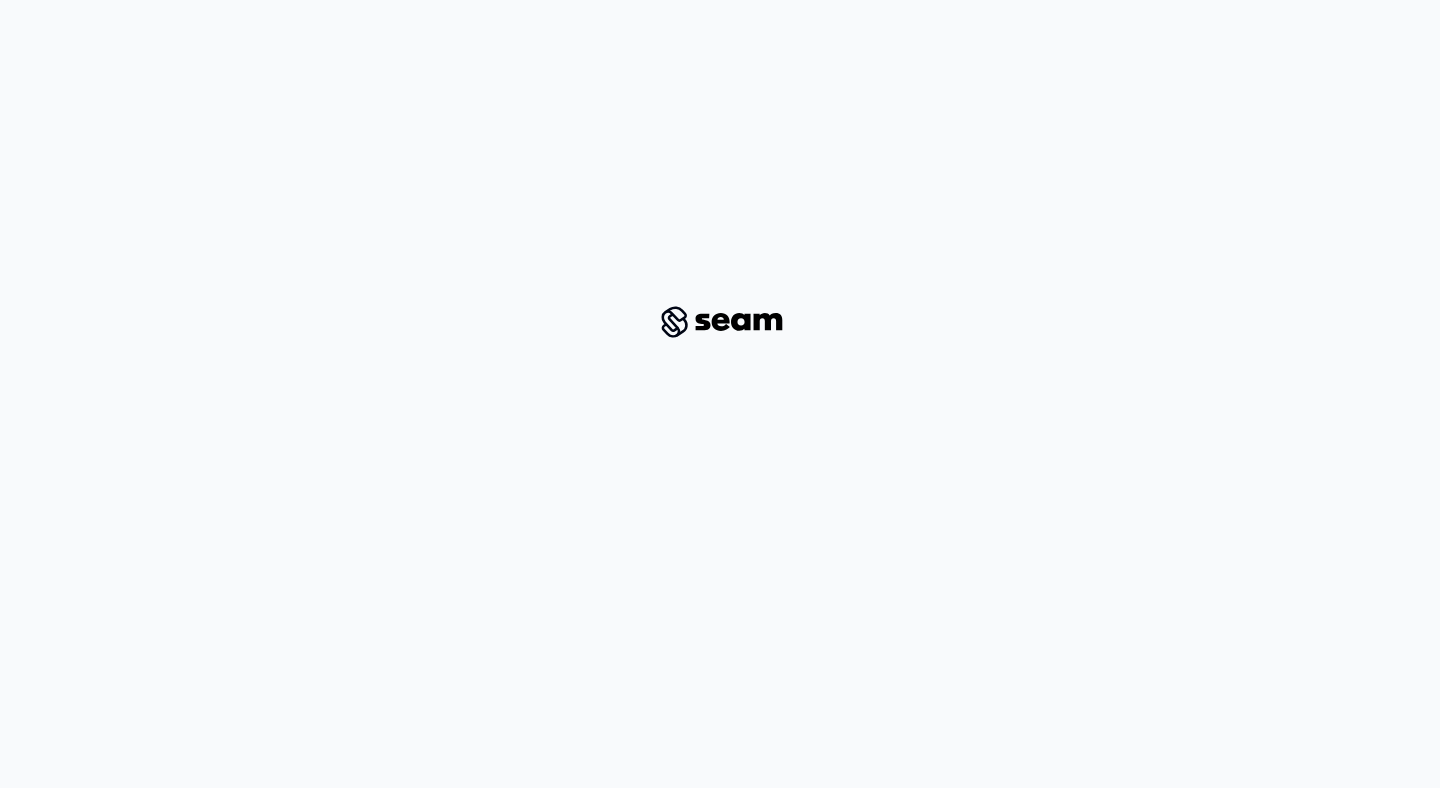 scroll, scrollTop: 0, scrollLeft: 0, axis: both 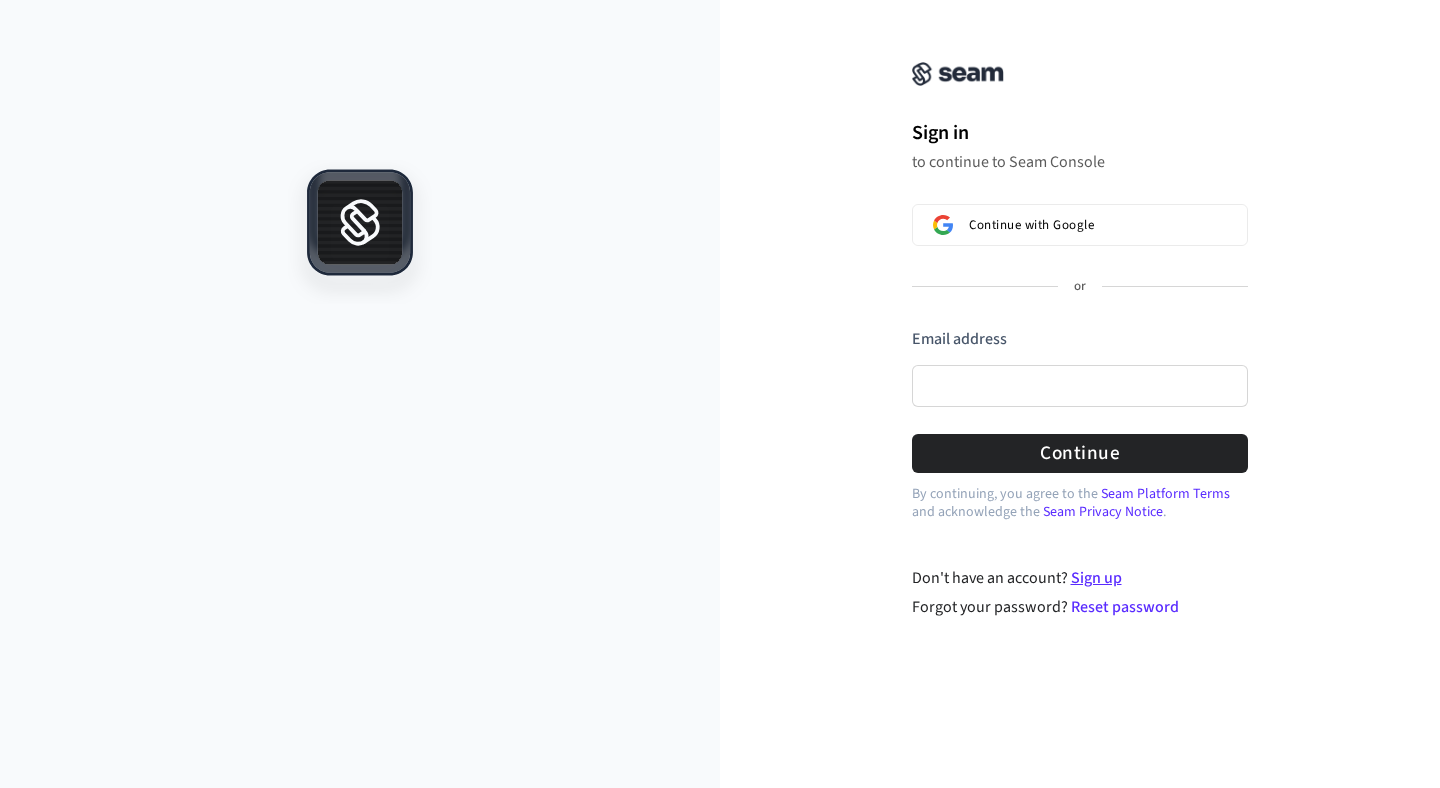 click on "Sign up" at bounding box center [1096, 578] 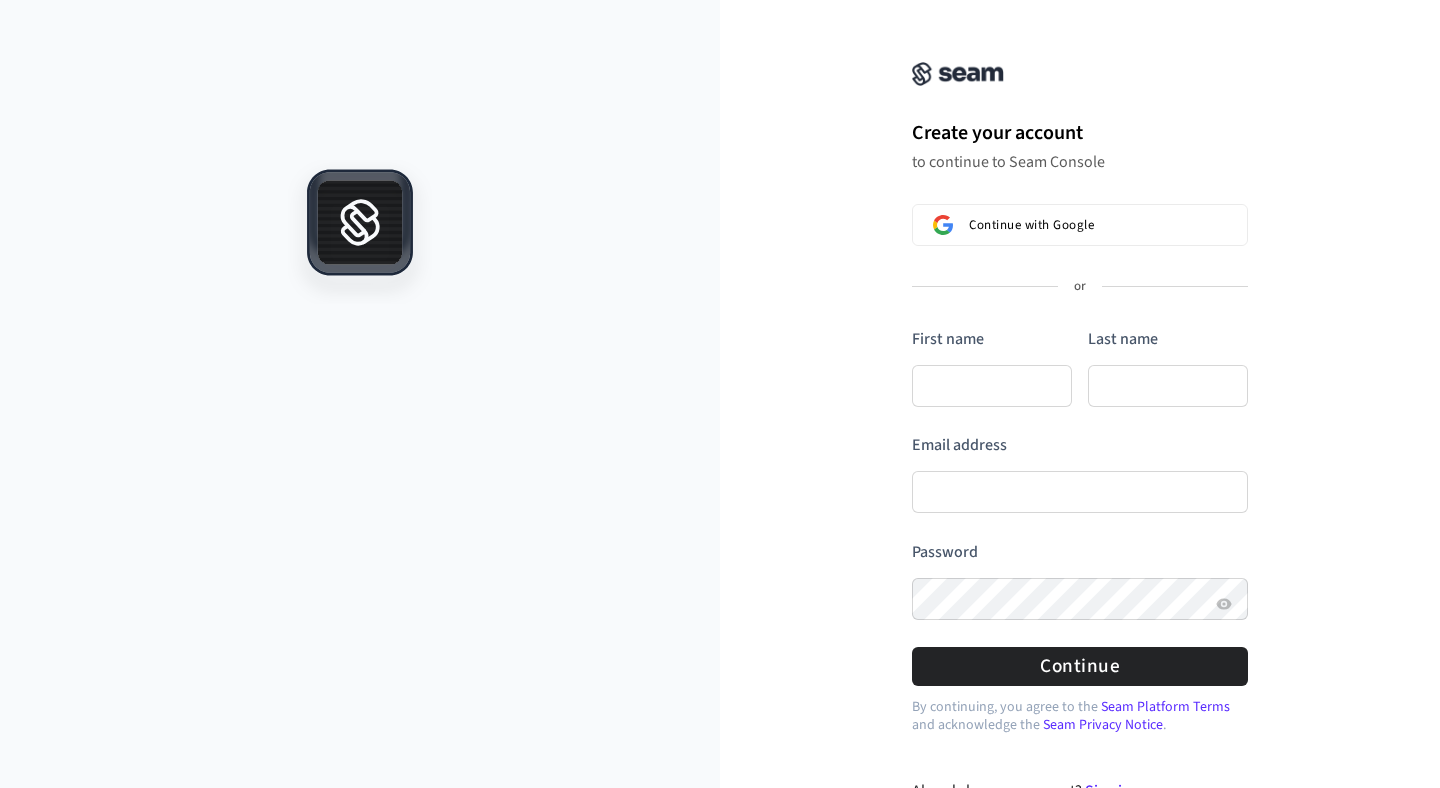 scroll, scrollTop: 0, scrollLeft: 0, axis: both 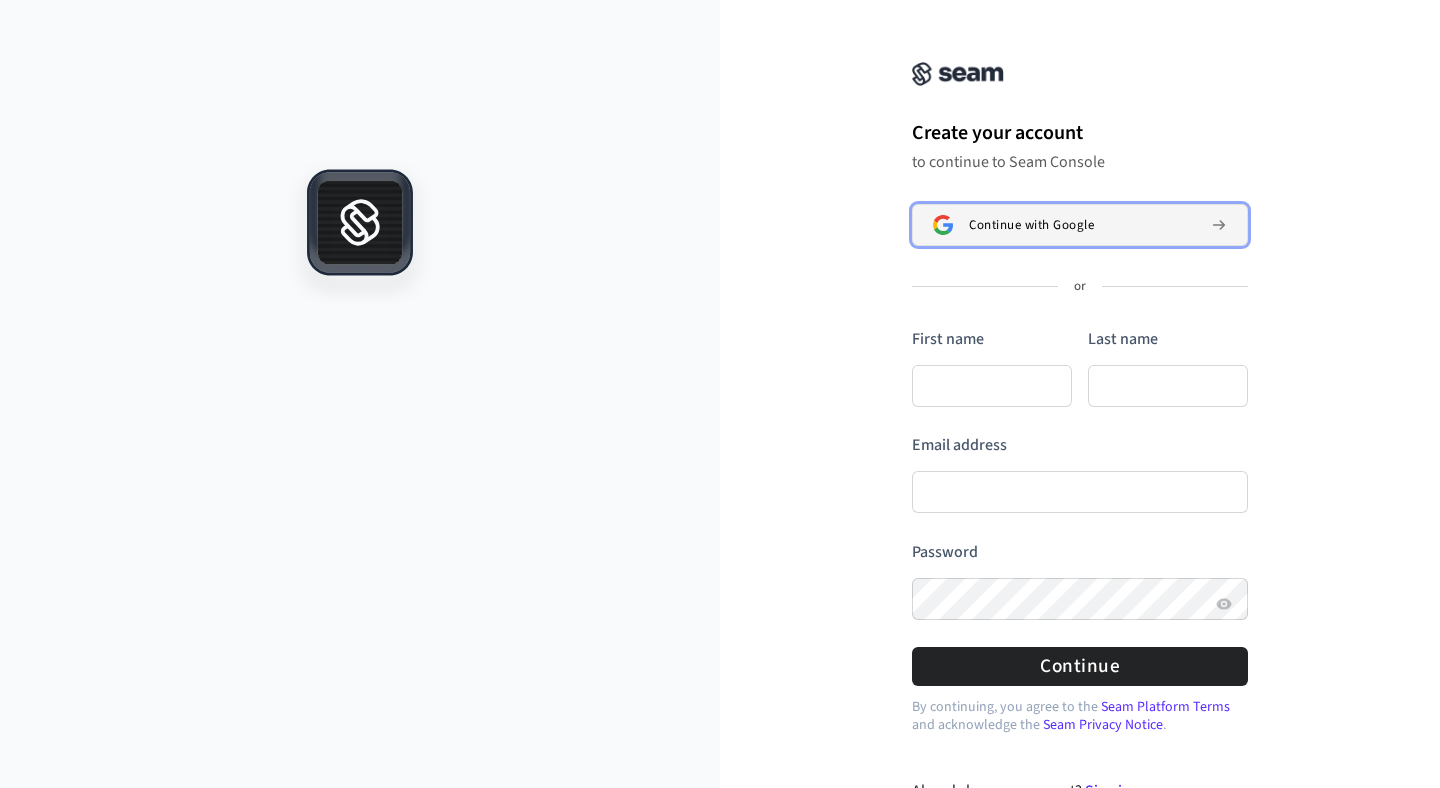 click on "Continue with Google" at bounding box center (1031, 225) 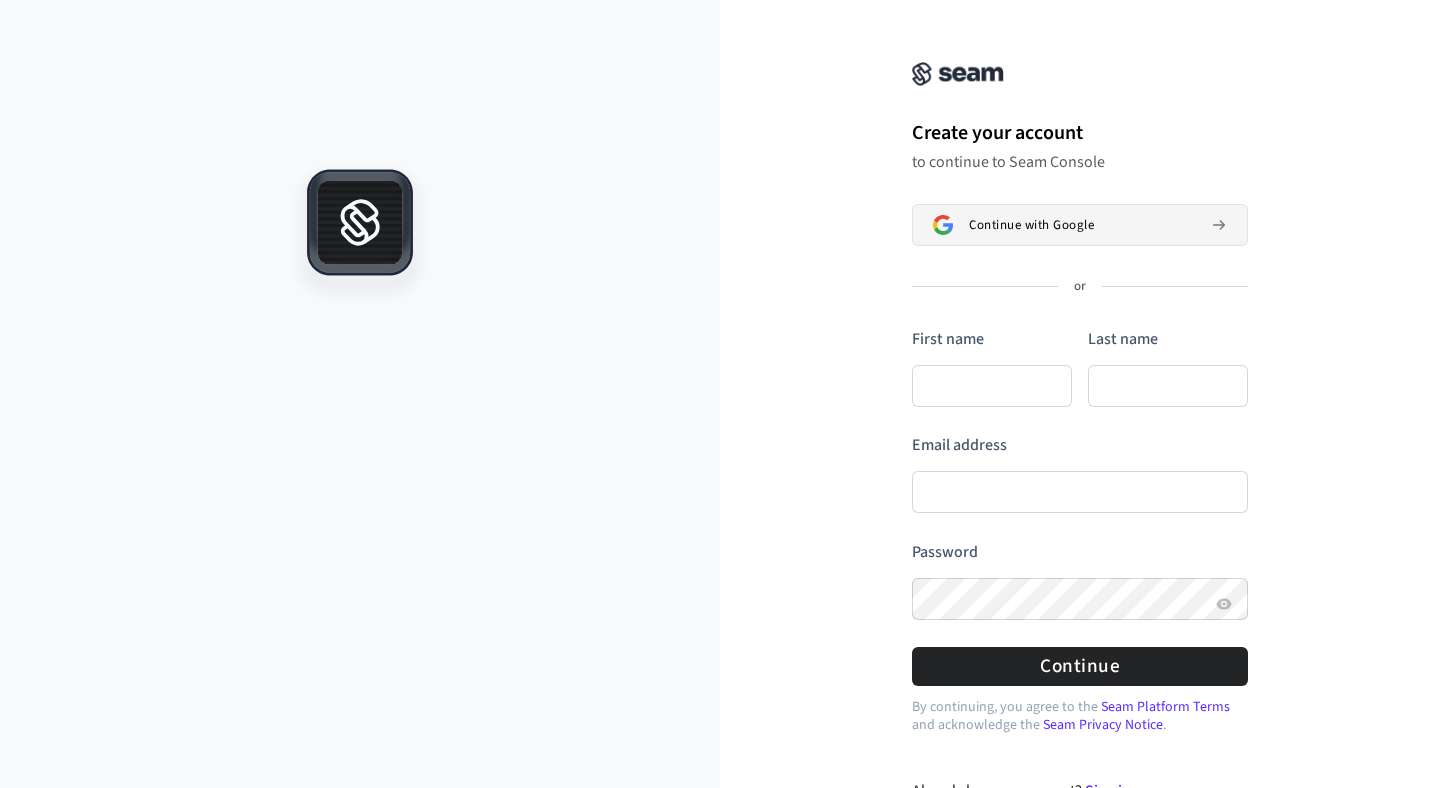 type 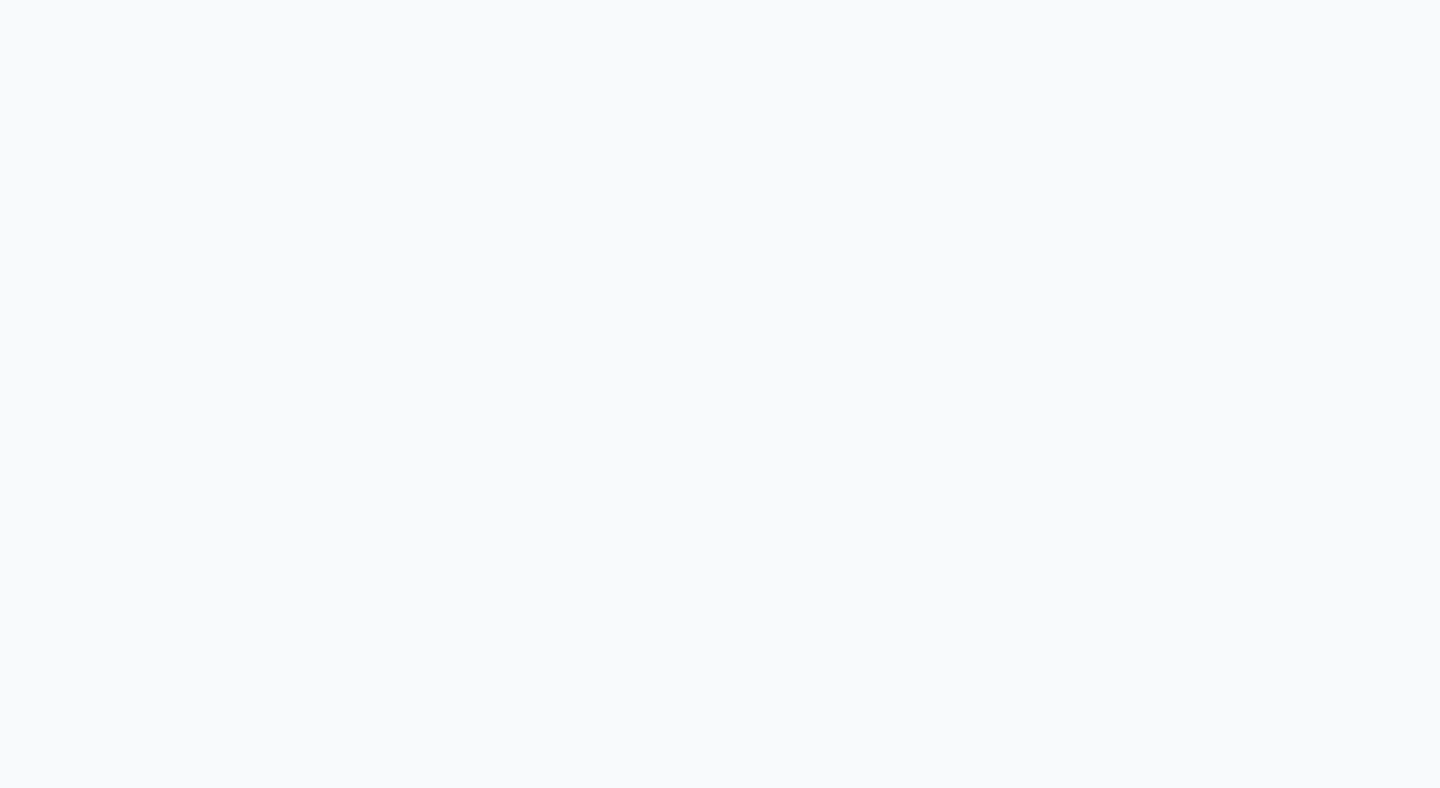 scroll, scrollTop: 0, scrollLeft: 0, axis: both 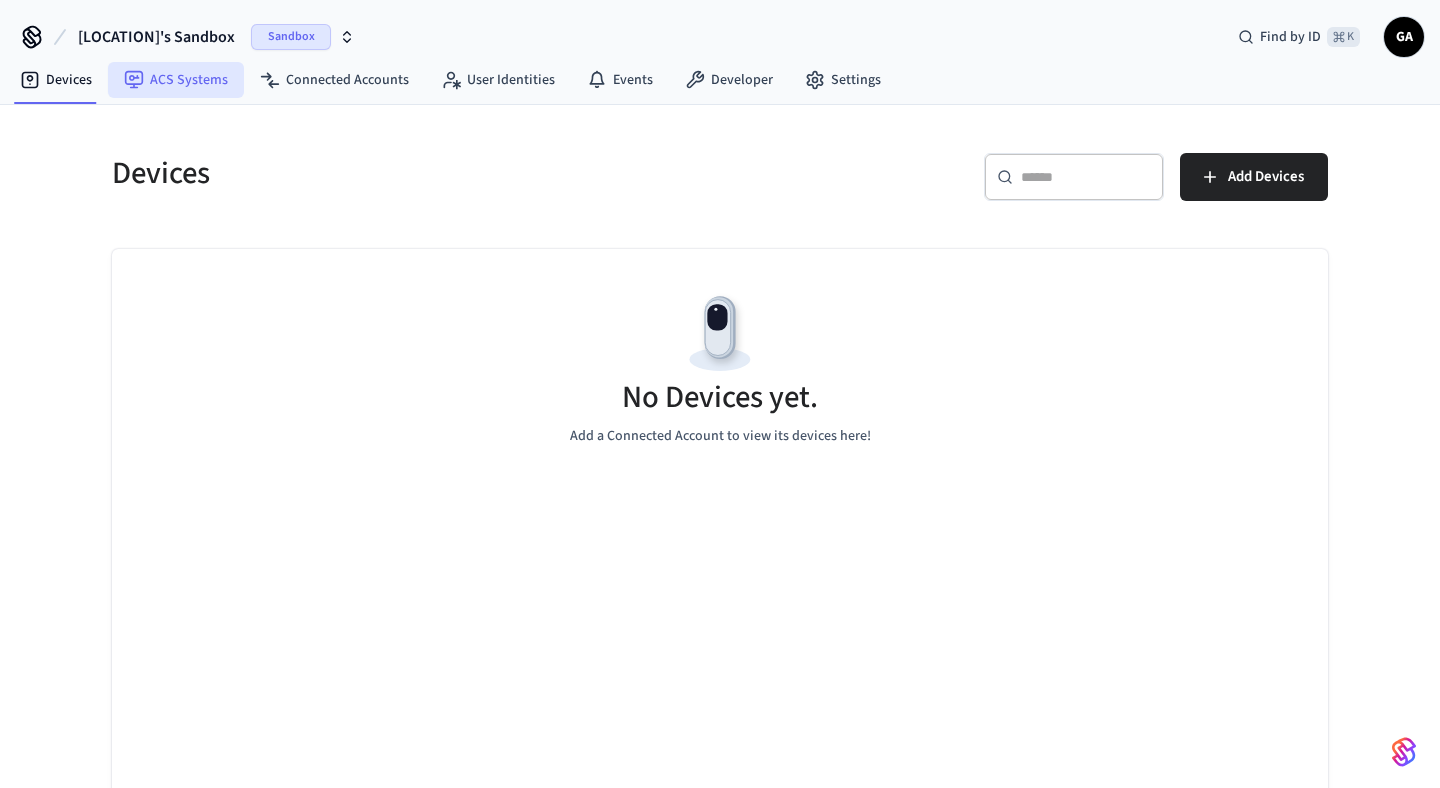 click on "ACS Systems" at bounding box center (176, 80) 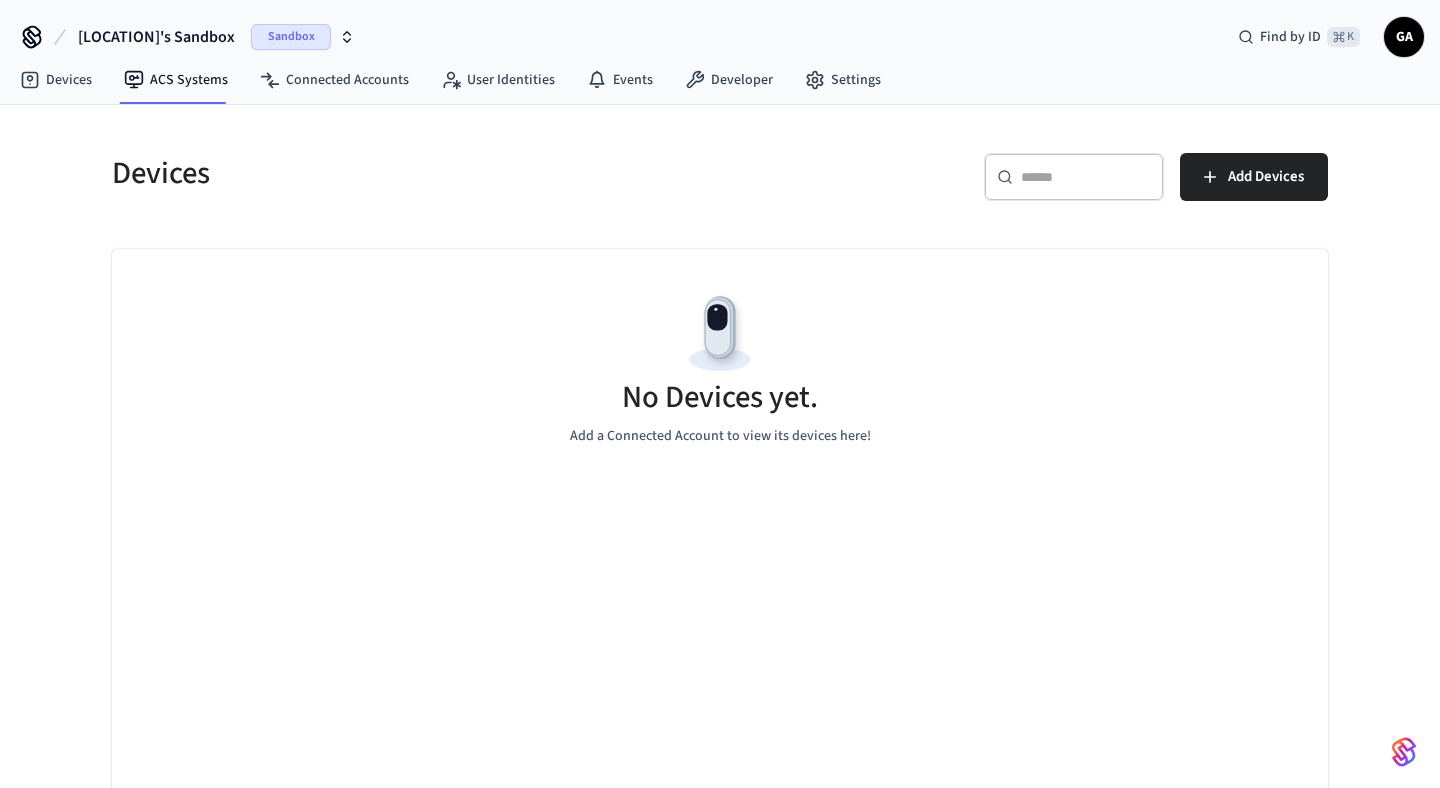 click on "Devices ACS Systems Connected Accounts User Identities Events Developer Settings" at bounding box center [450, 81] 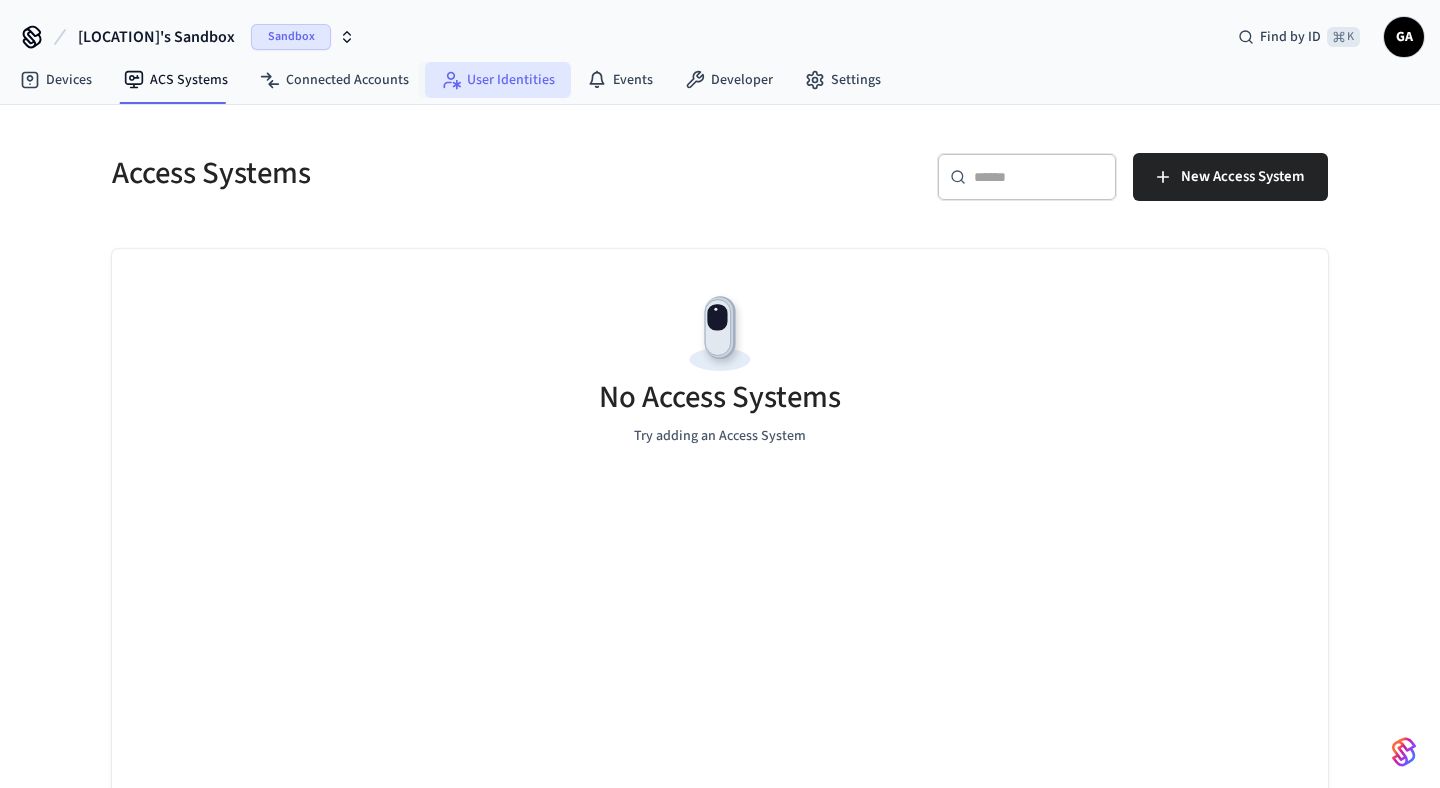 click on "User Identities" at bounding box center [498, 80] 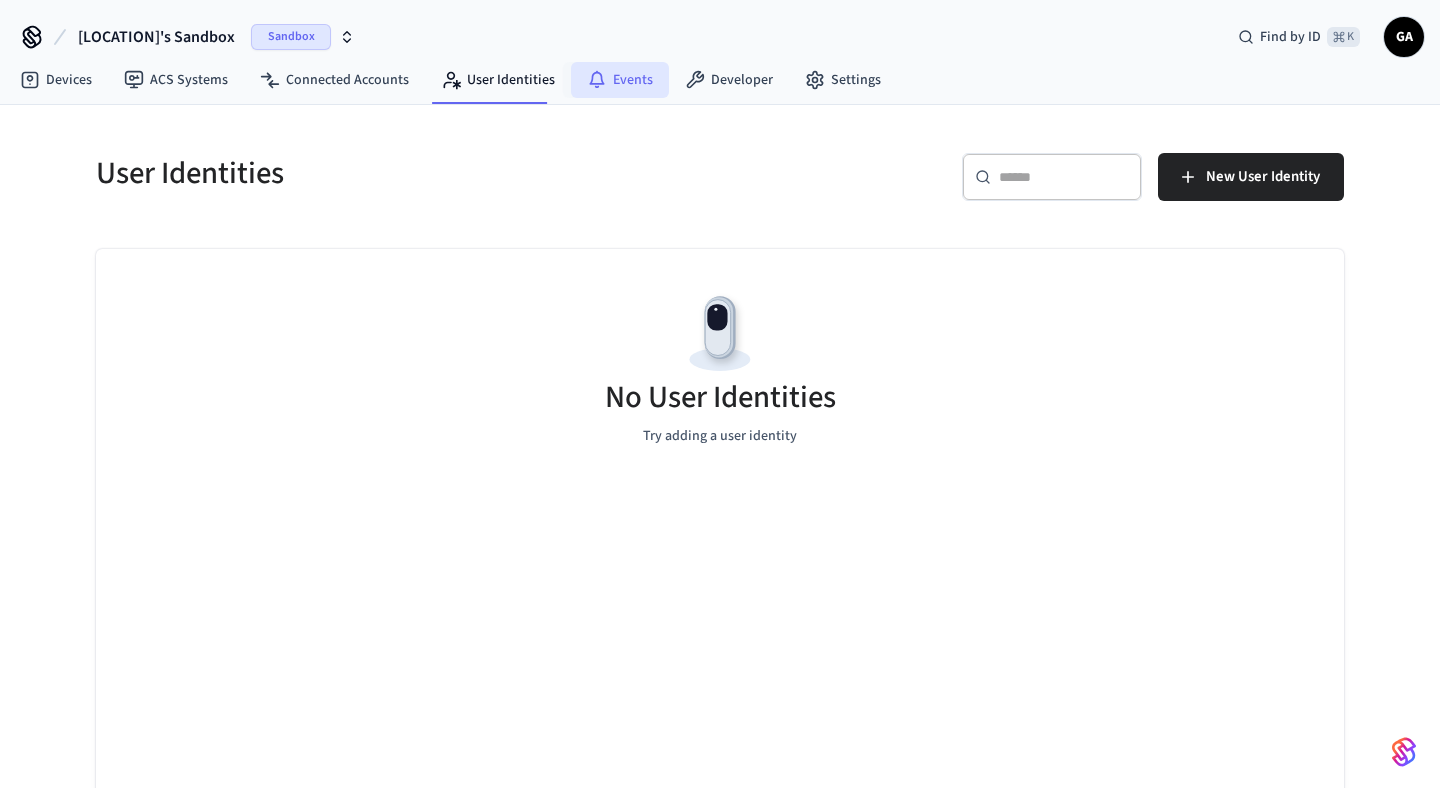 click on "Events" at bounding box center [620, 80] 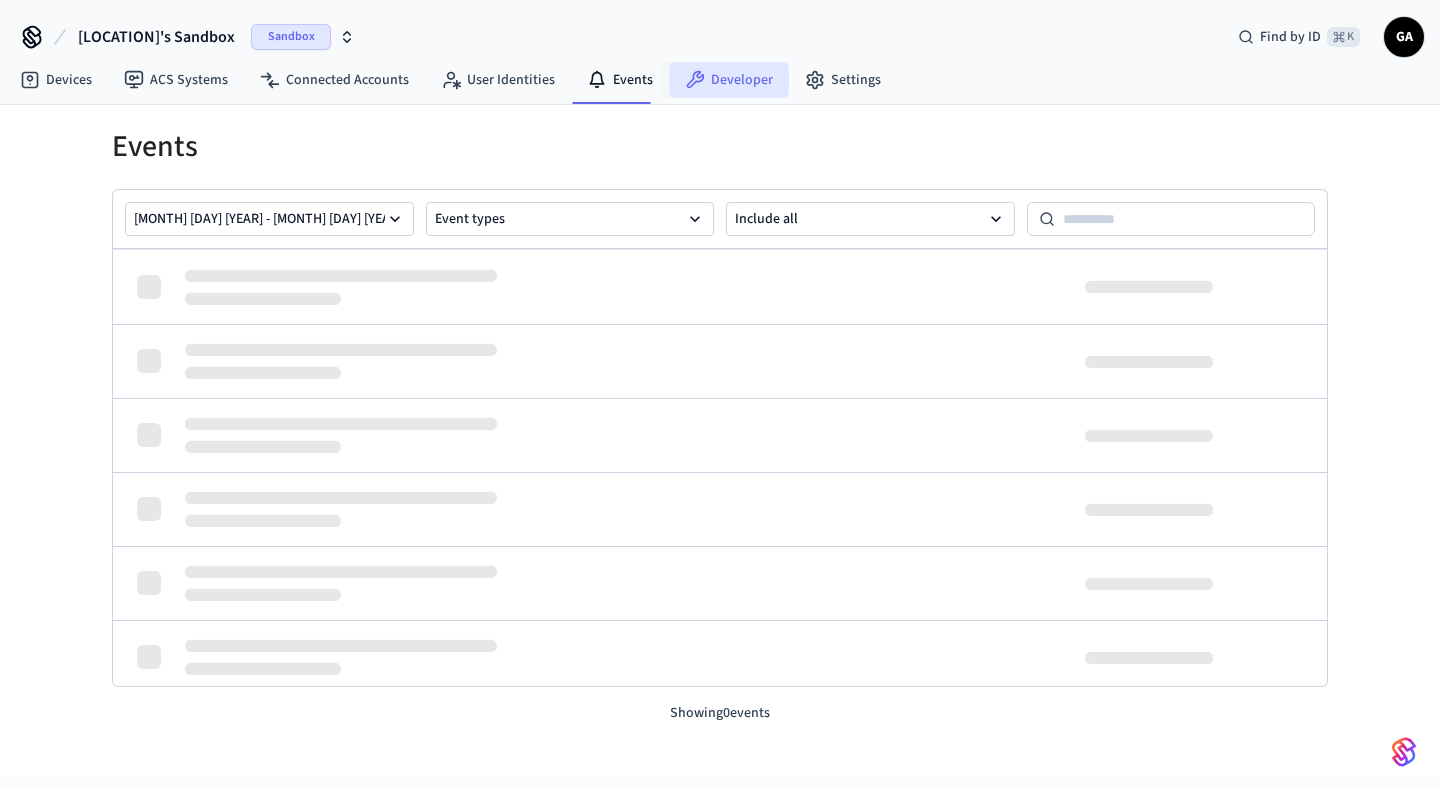 click on "Developer" at bounding box center (729, 80) 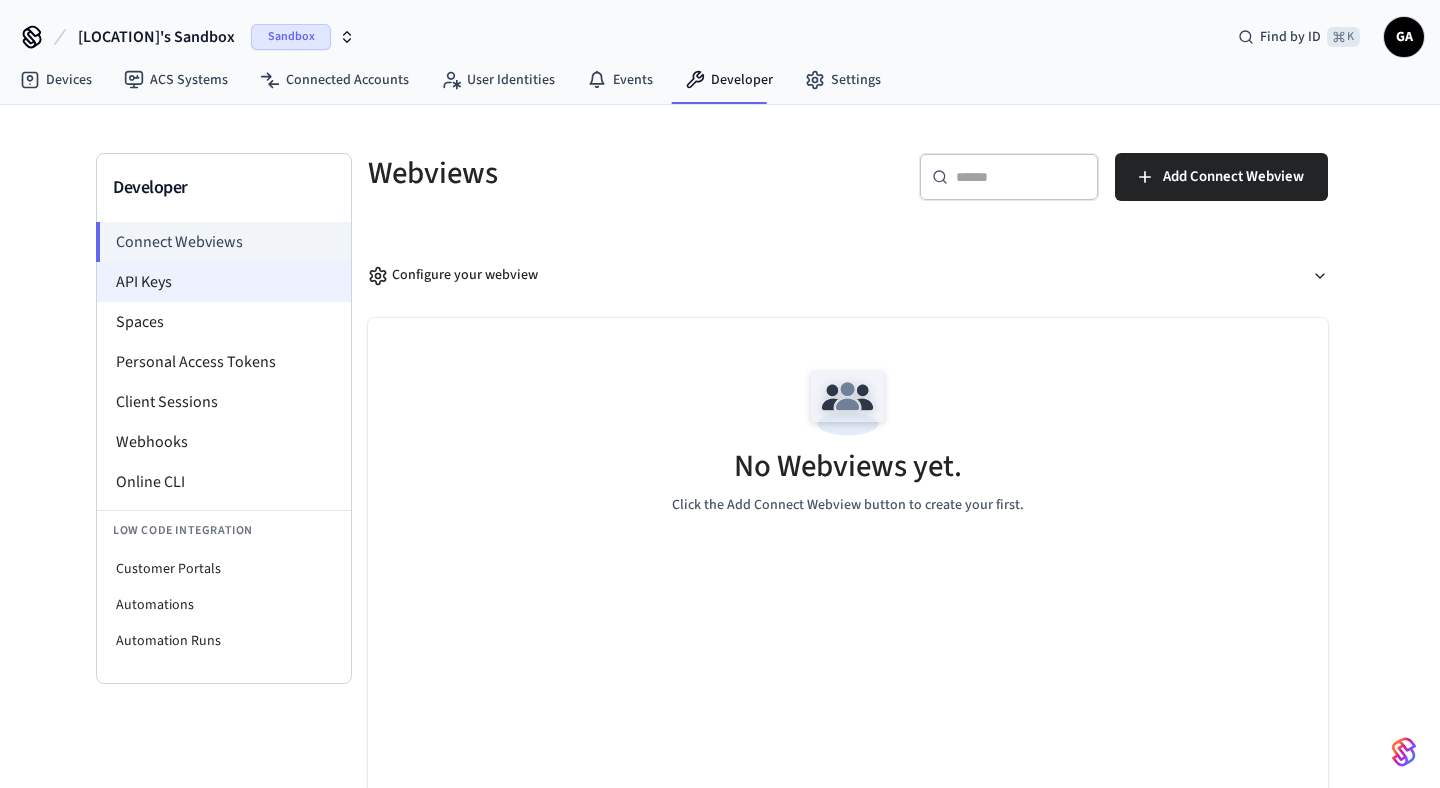 click on "API Keys" at bounding box center (224, 282) 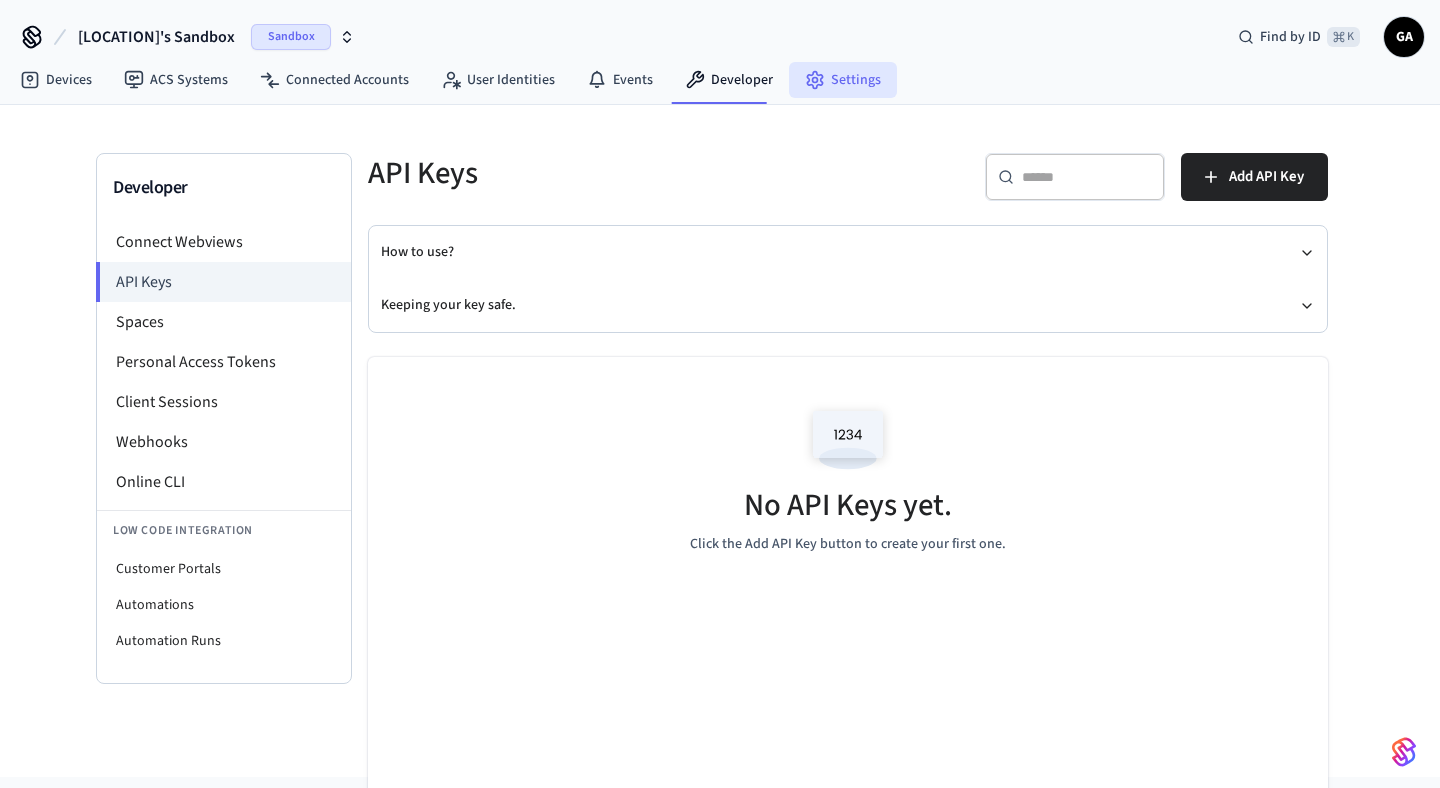click on "Settings" at bounding box center (843, 80) 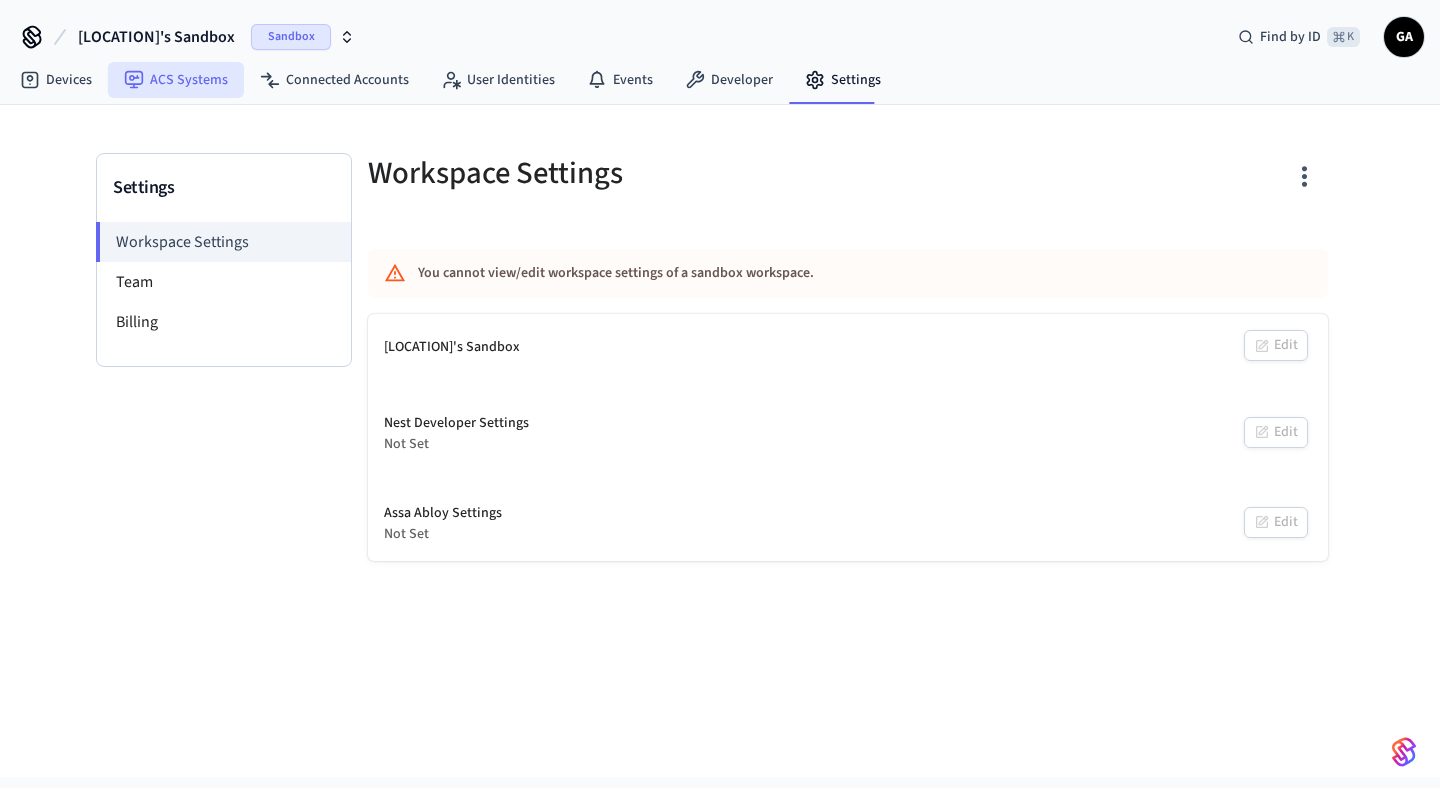 click on "ACS Systems" at bounding box center (176, 80) 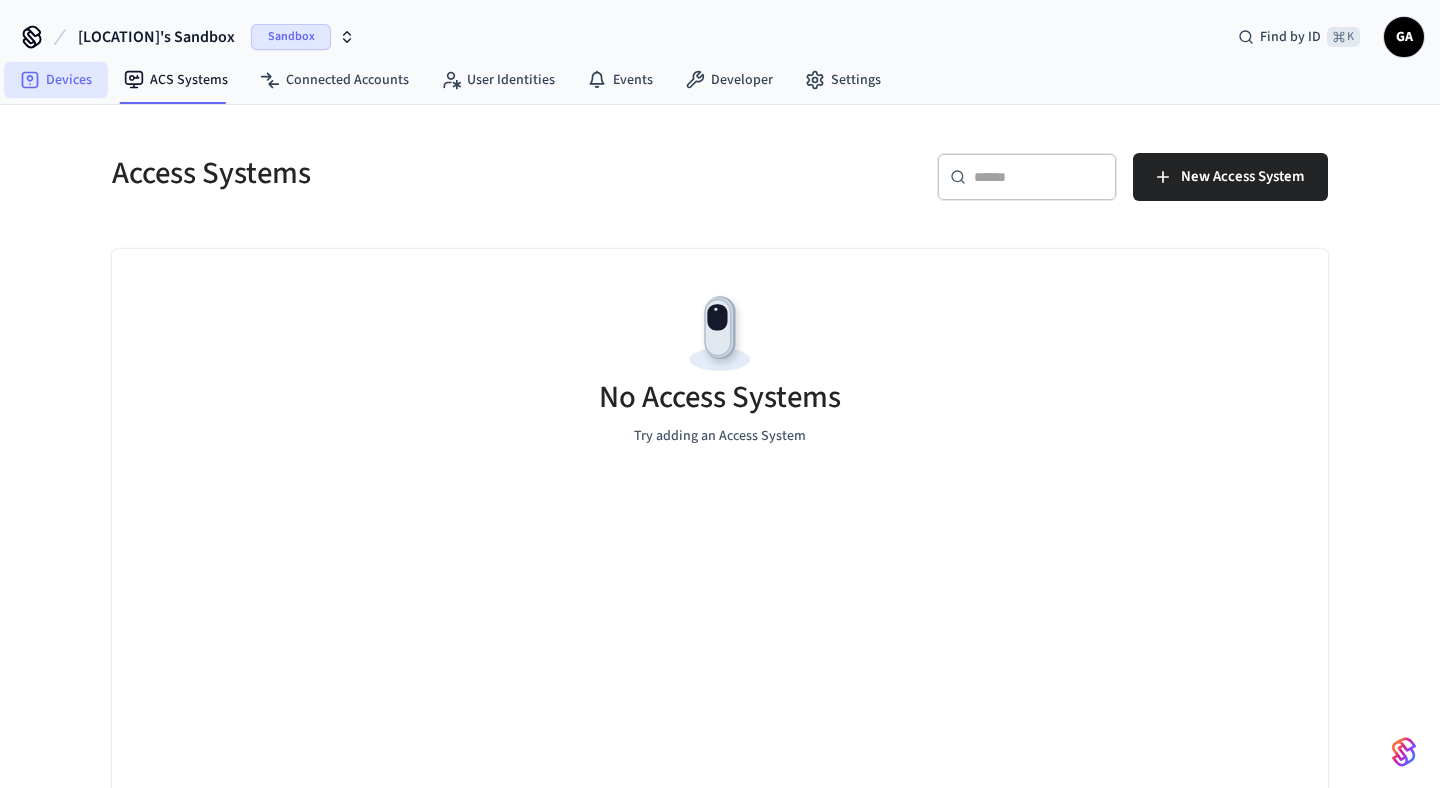 click on "Devices" at bounding box center [56, 80] 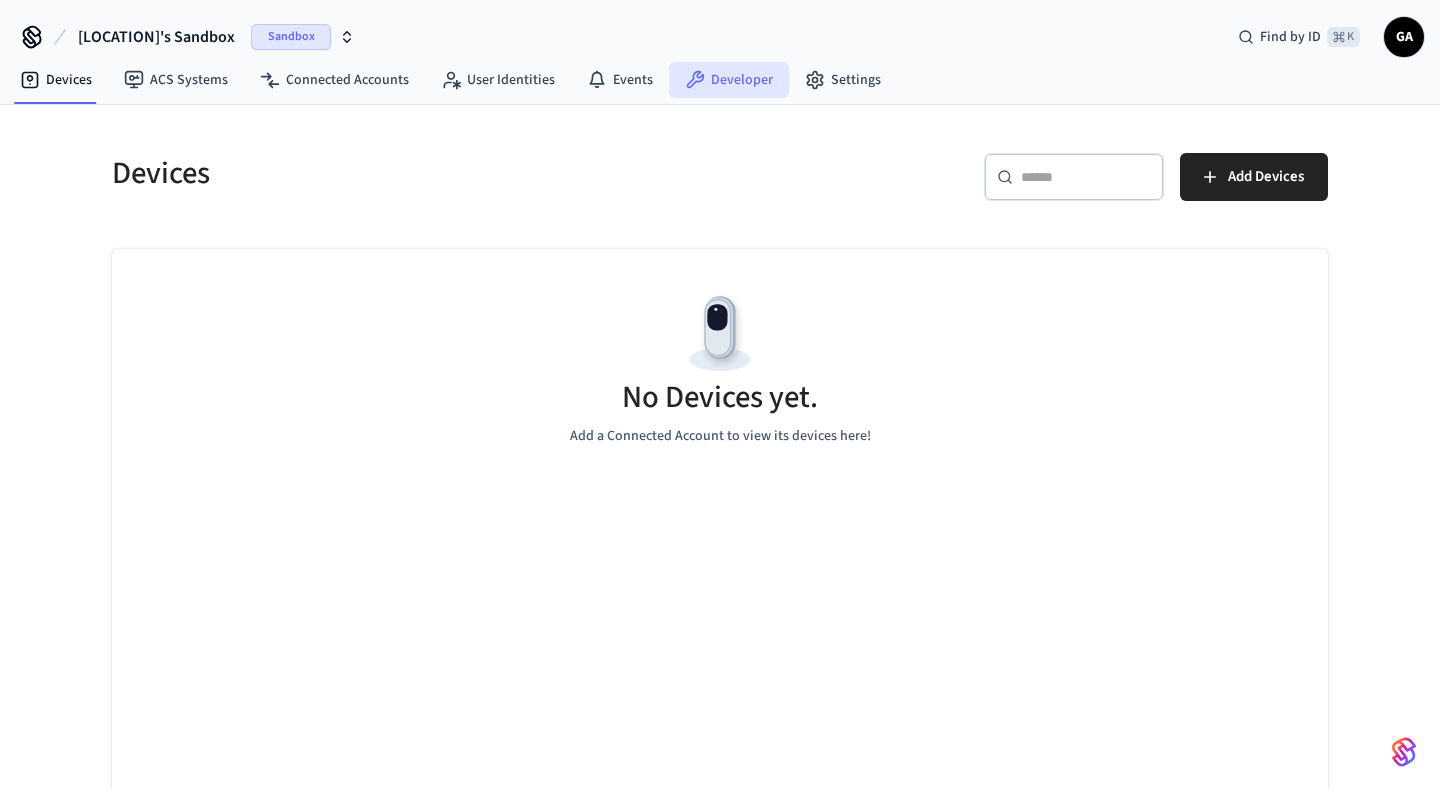 click on "Developer" at bounding box center (729, 80) 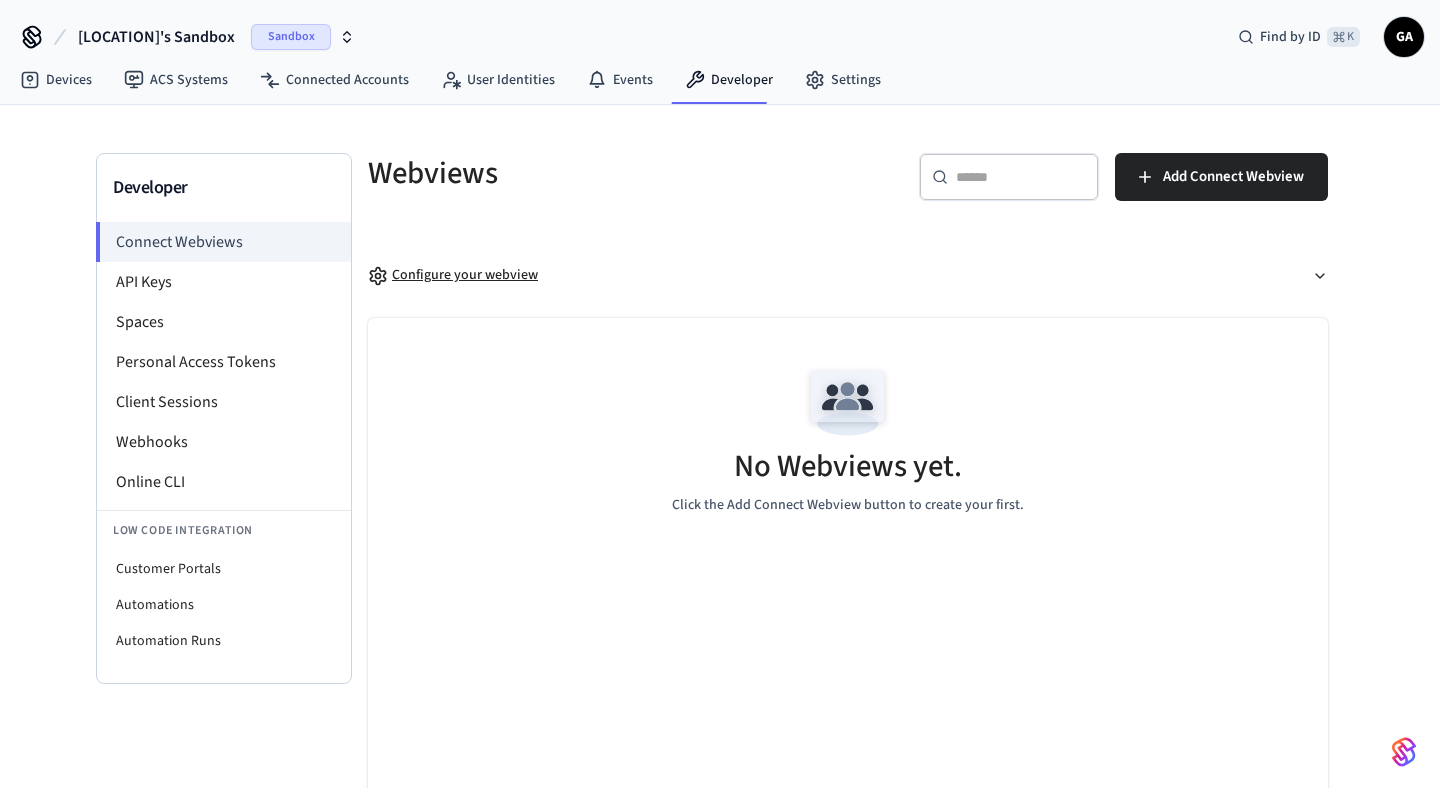 click on "Configure your webview" at bounding box center (453, 275) 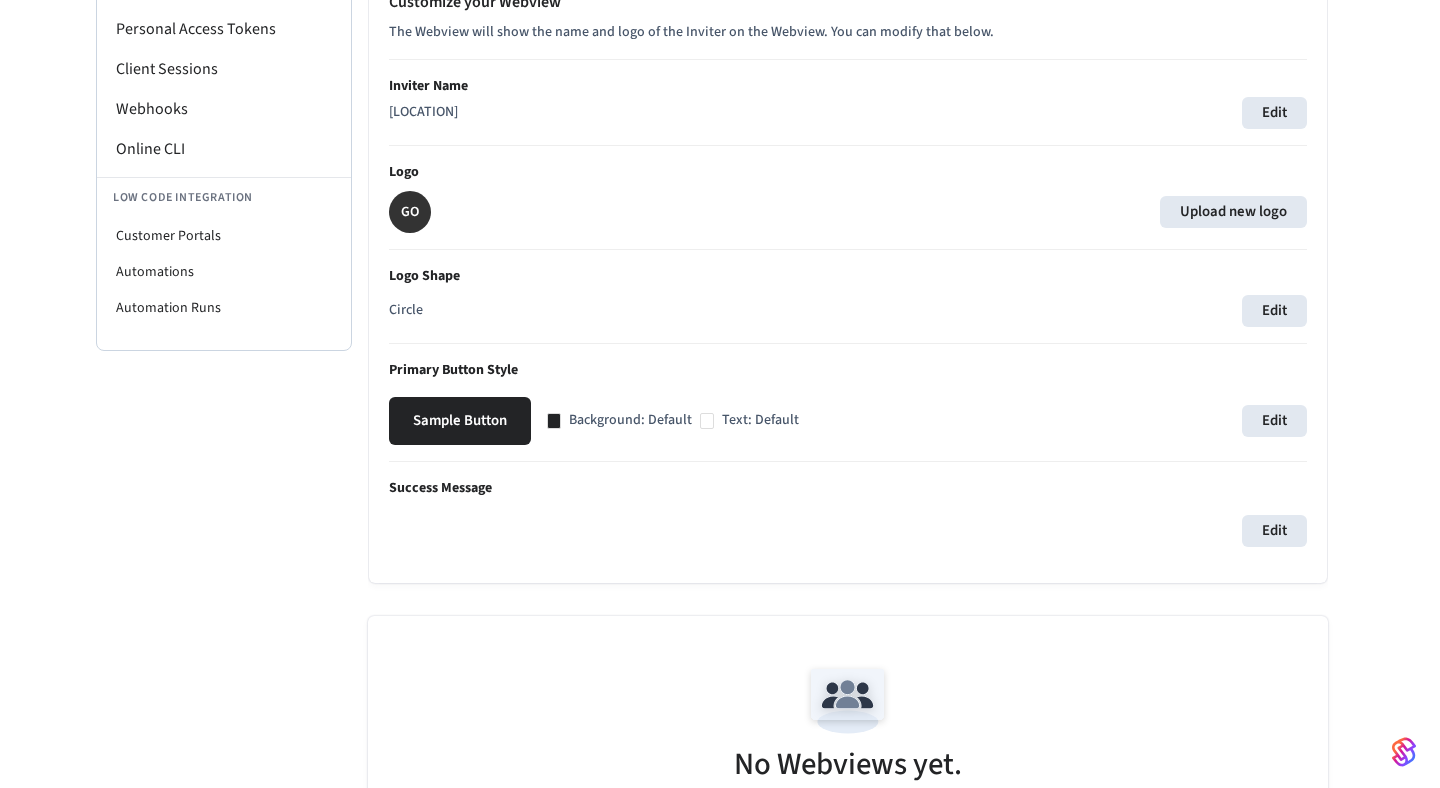 scroll, scrollTop: 292, scrollLeft: 0, axis: vertical 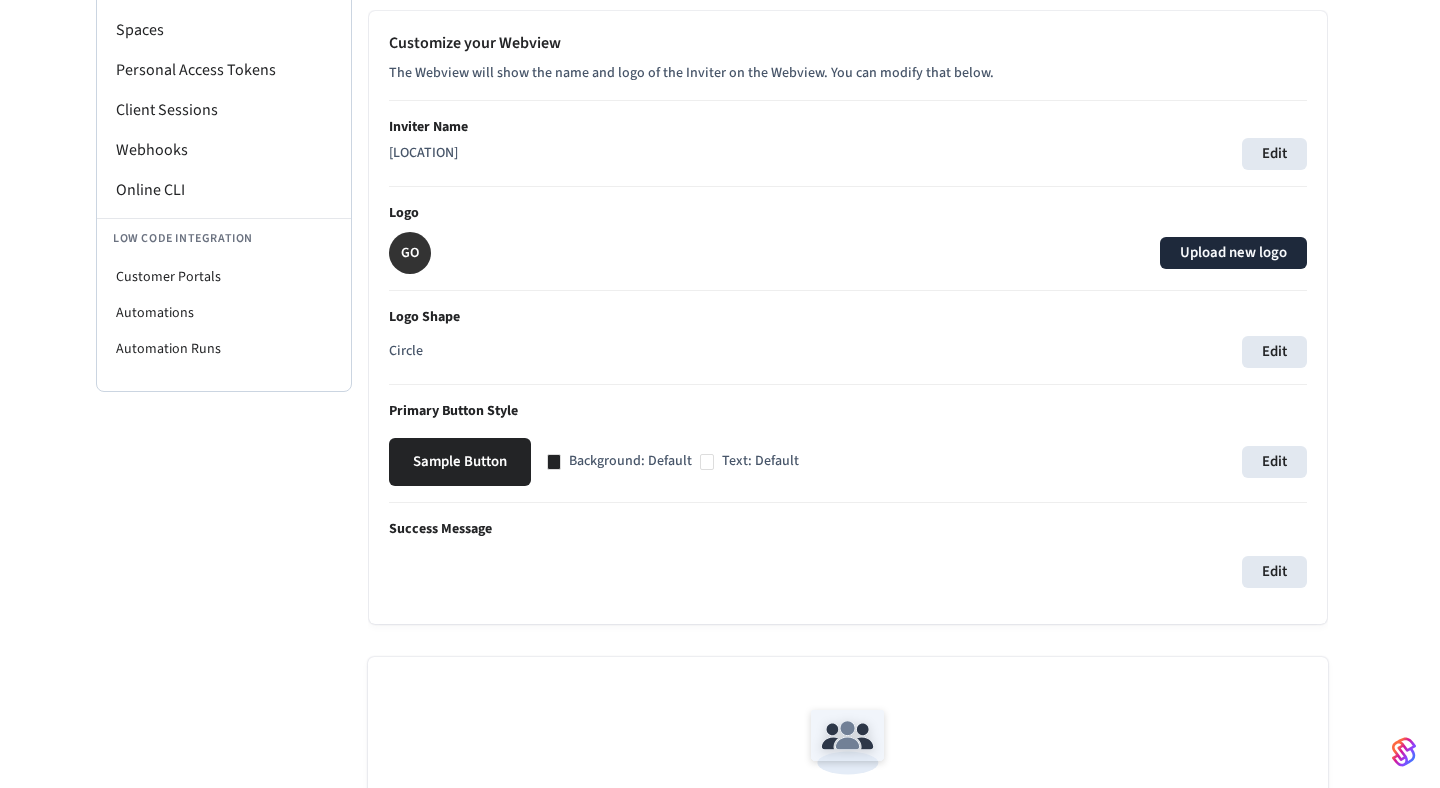 click on "Upload new logo" at bounding box center [1233, 253] 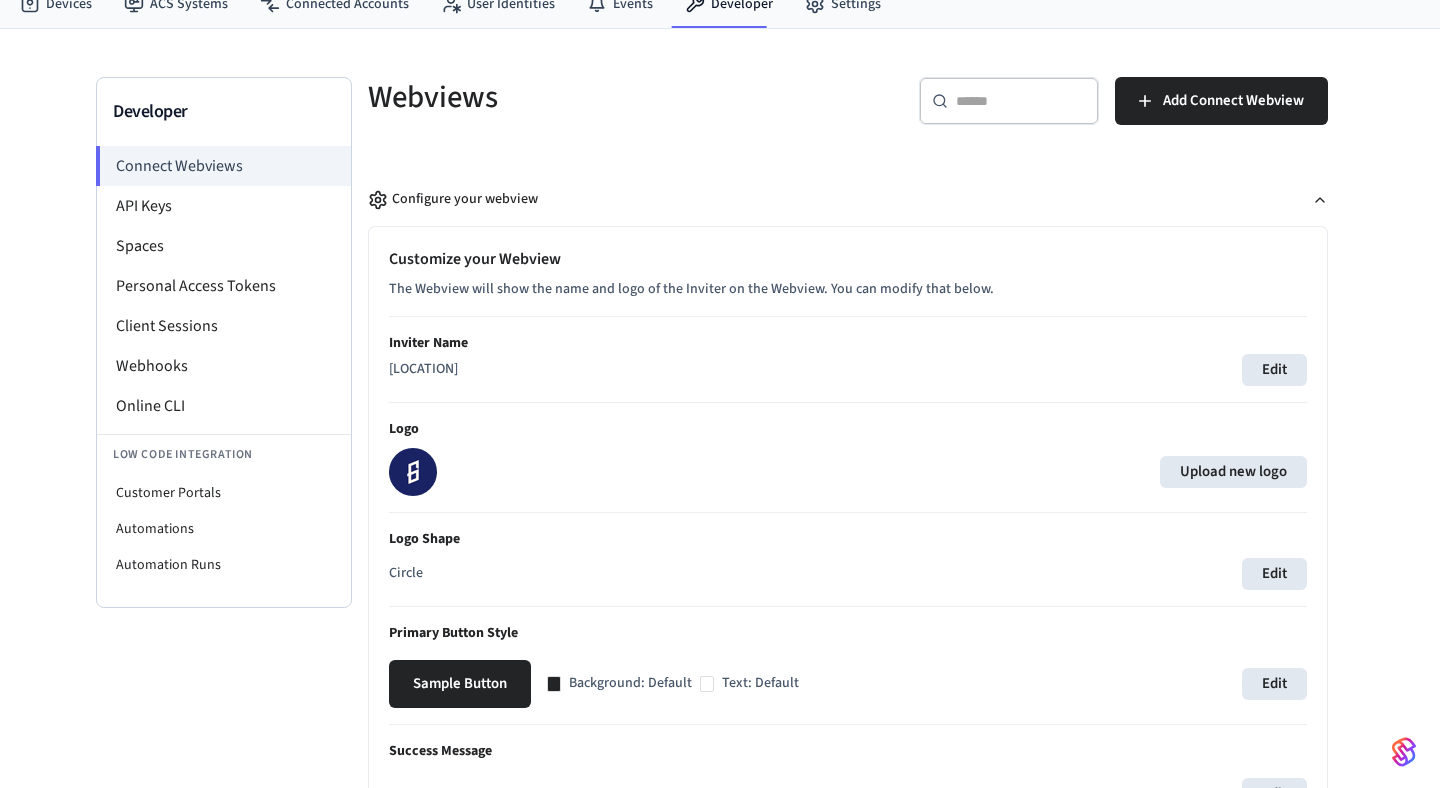 scroll, scrollTop: 58, scrollLeft: 0, axis: vertical 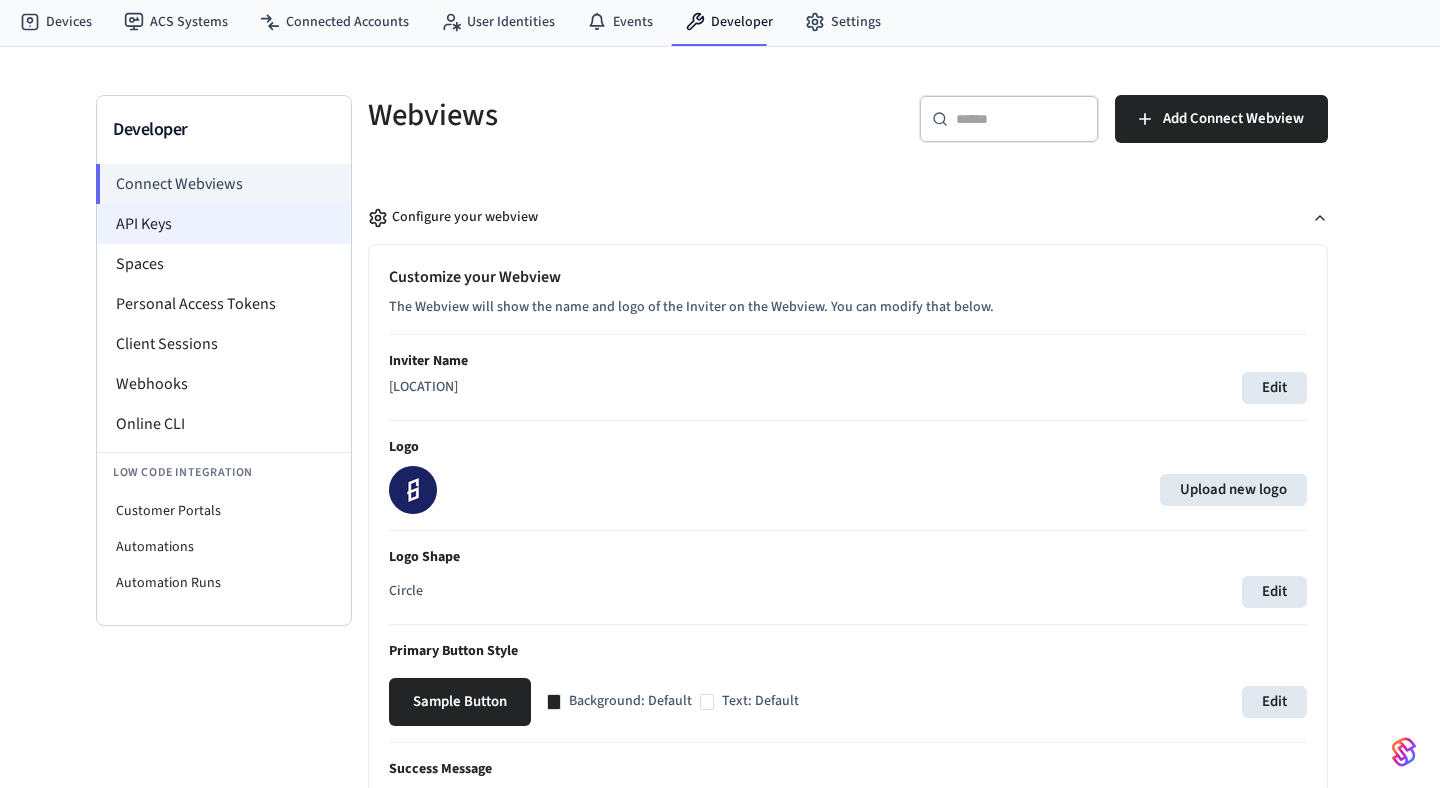 click on "API Keys" at bounding box center [224, 224] 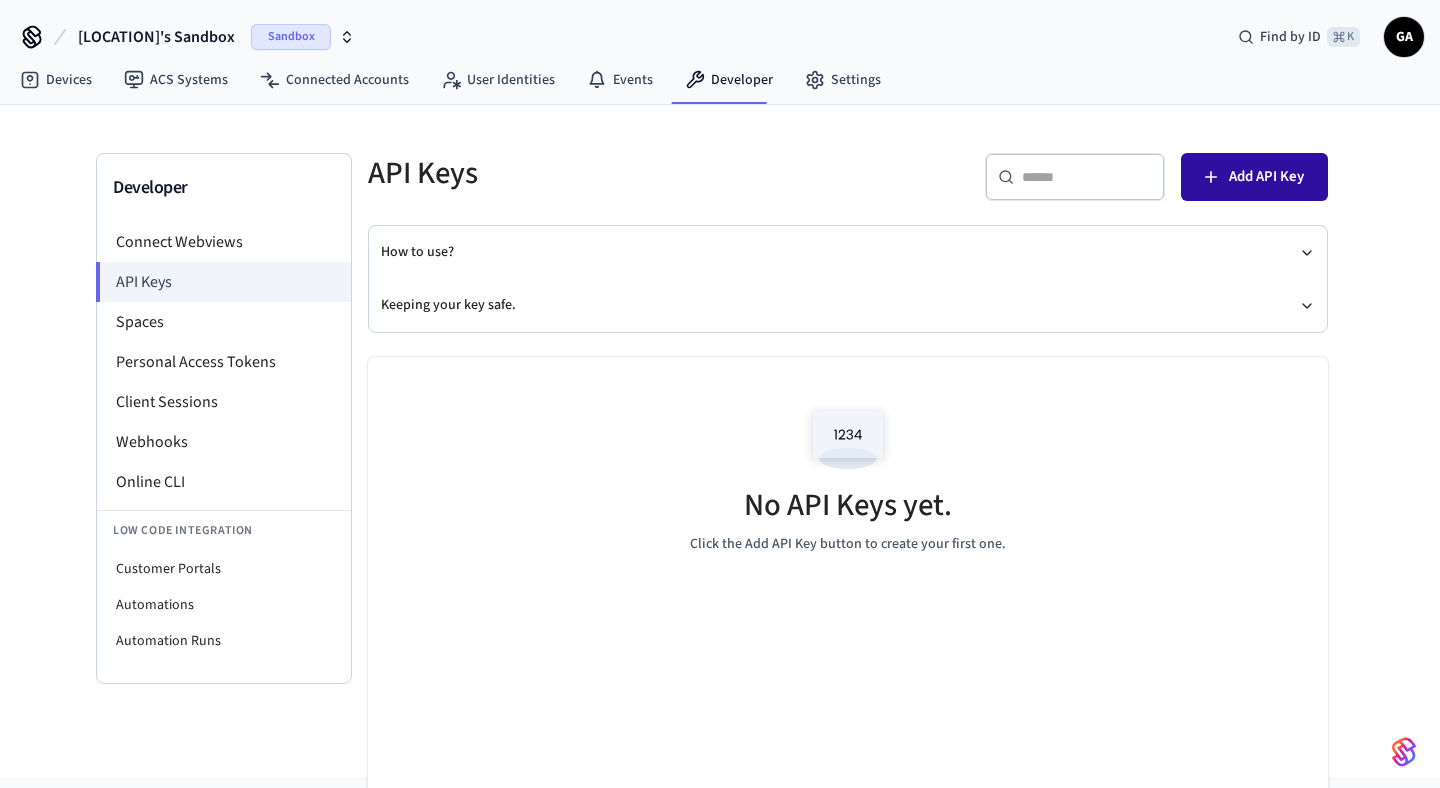 click on "Add API Key" at bounding box center (1254, 177) 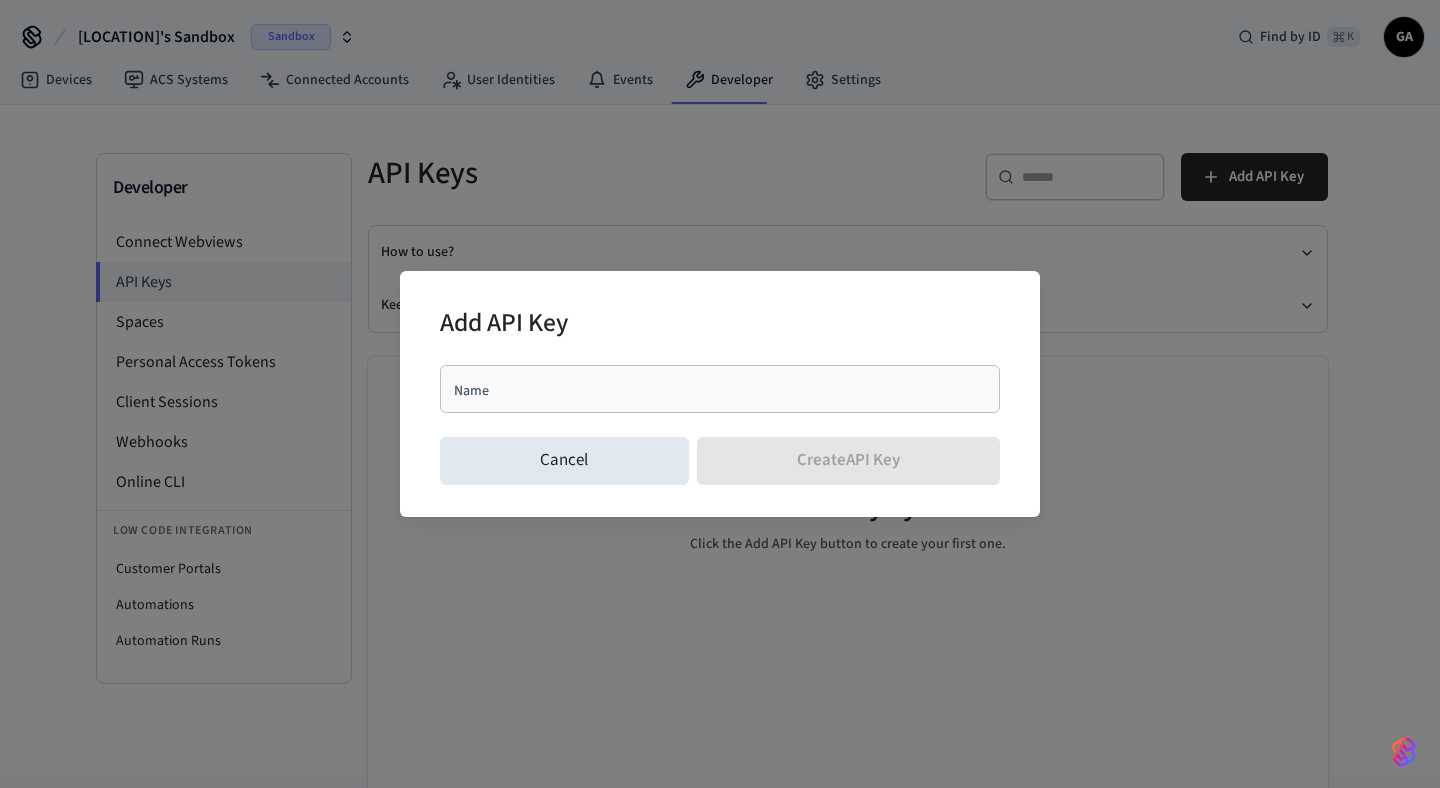 click on "Add API Key" at bounding box center [720, 325] 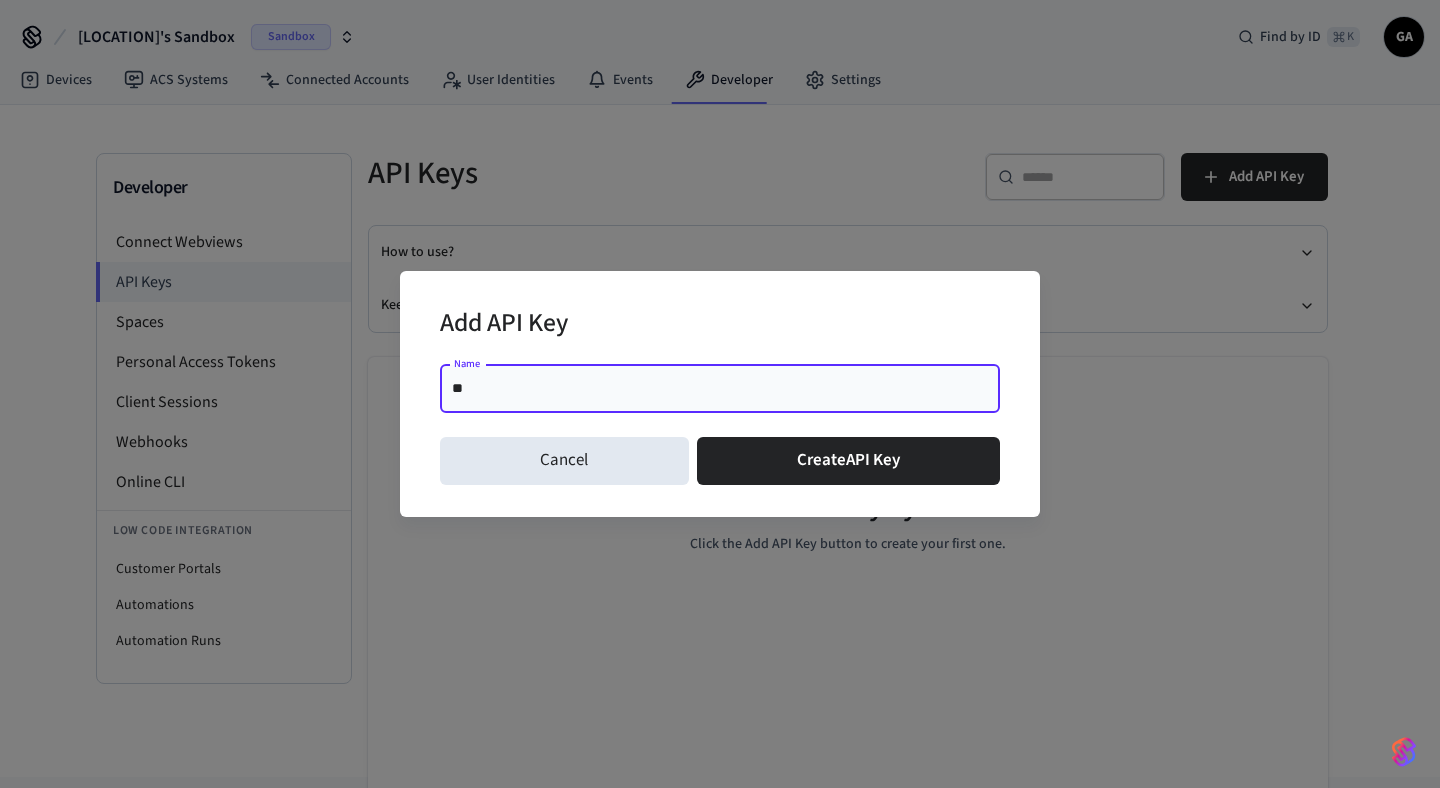 type on "*" 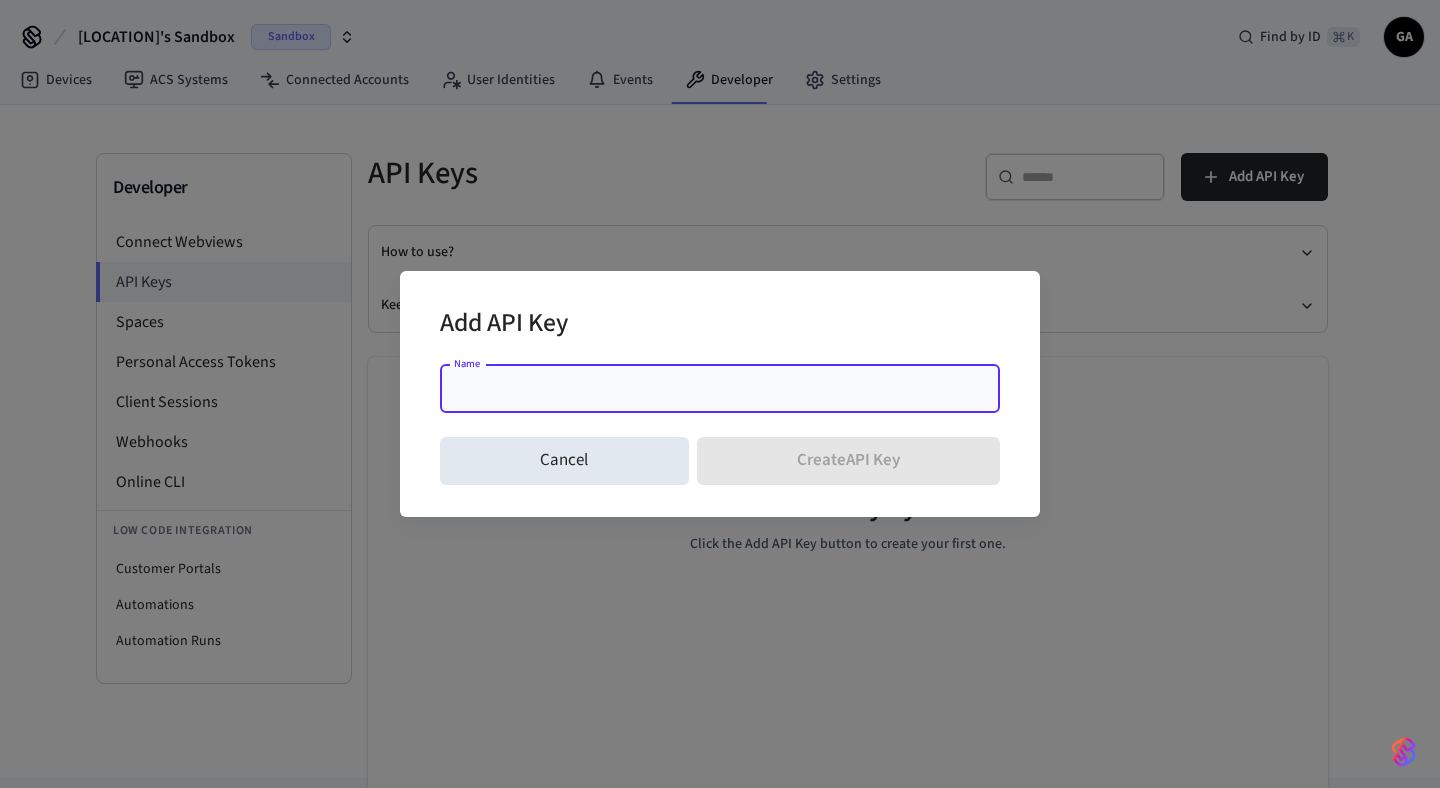 type on "*" 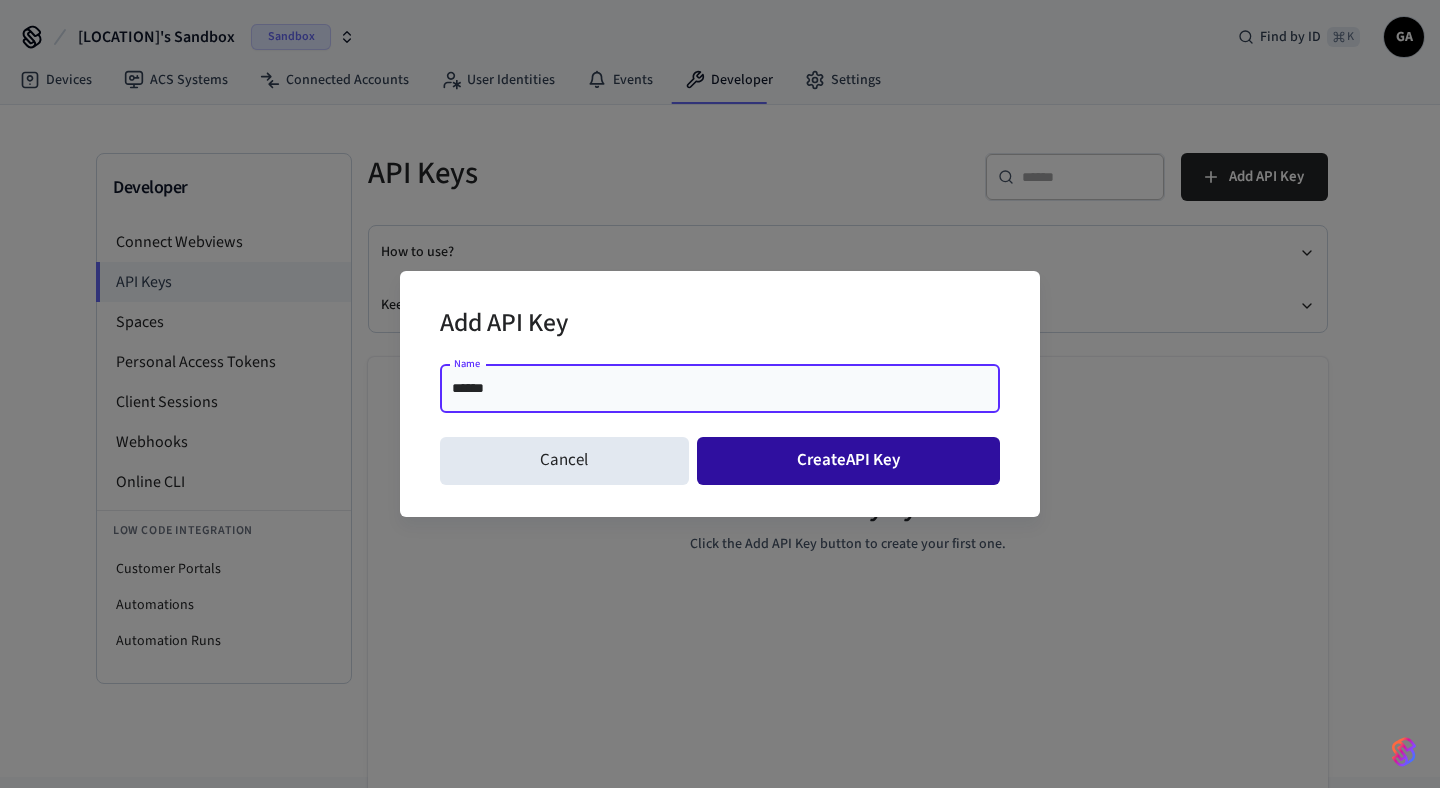 type on "******" 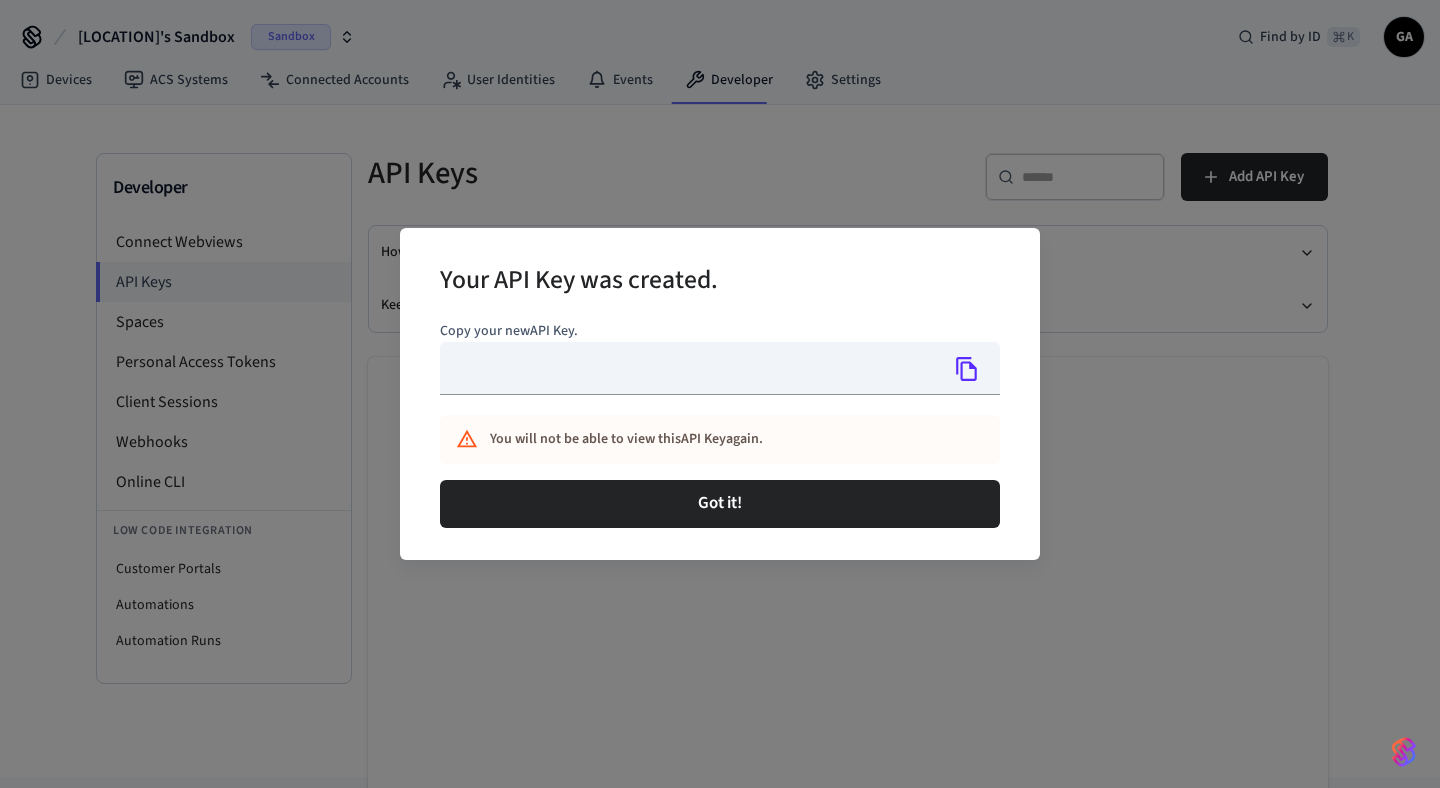 type on "**********" 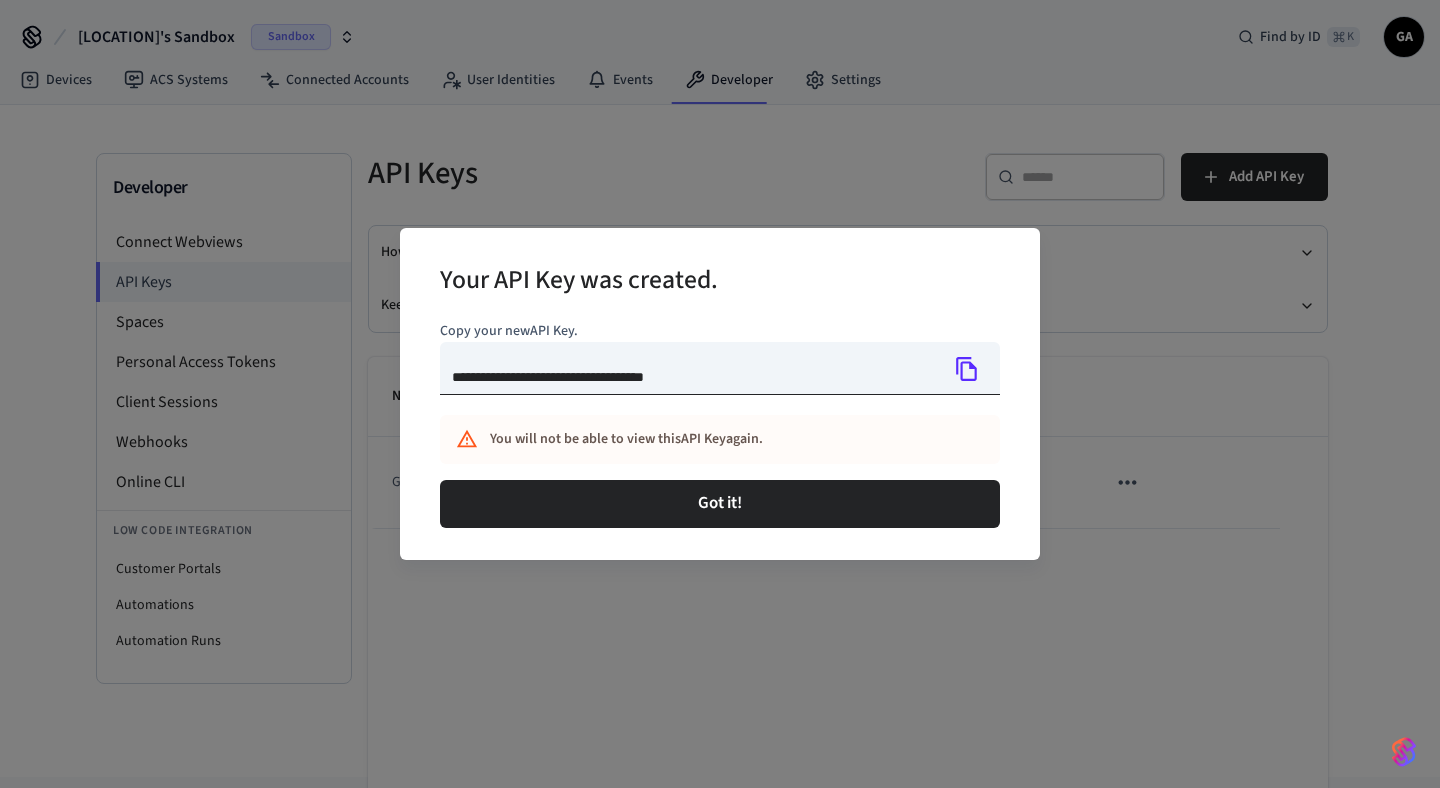click 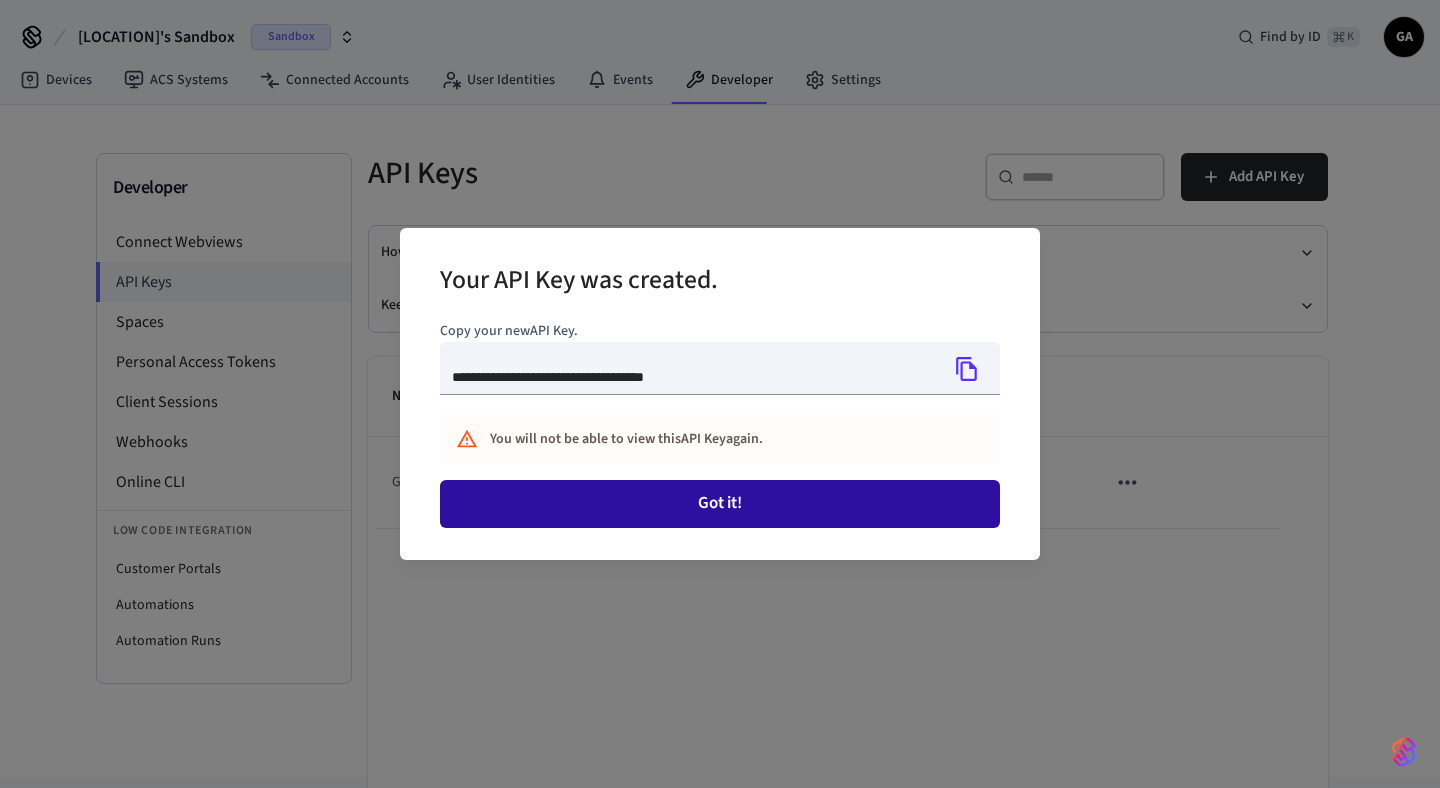 click on "Got it!" at bounding box center (720, 504) 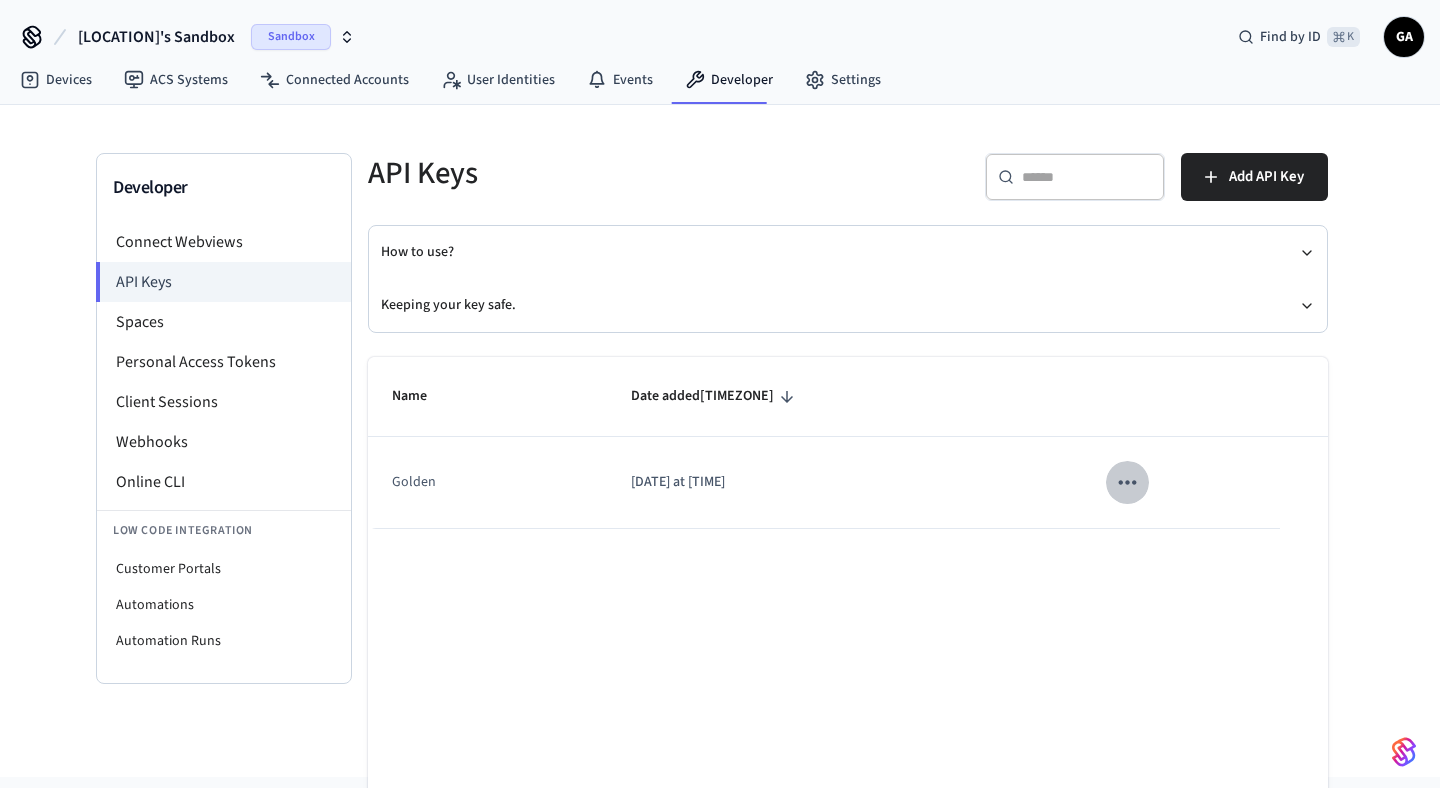 click at bounding box center (1127, 482) 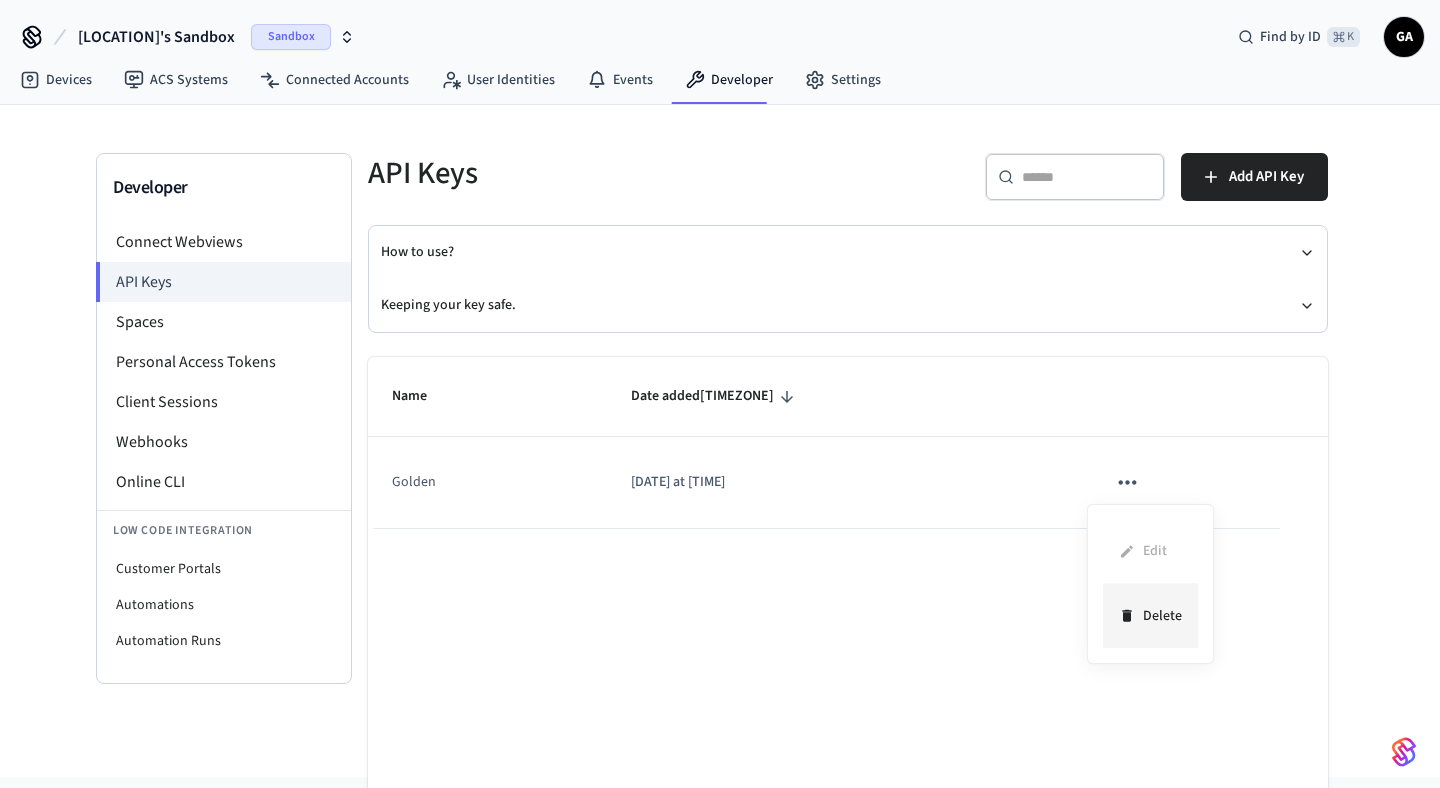 click on "Delete" at bounding box center (1150, 615) 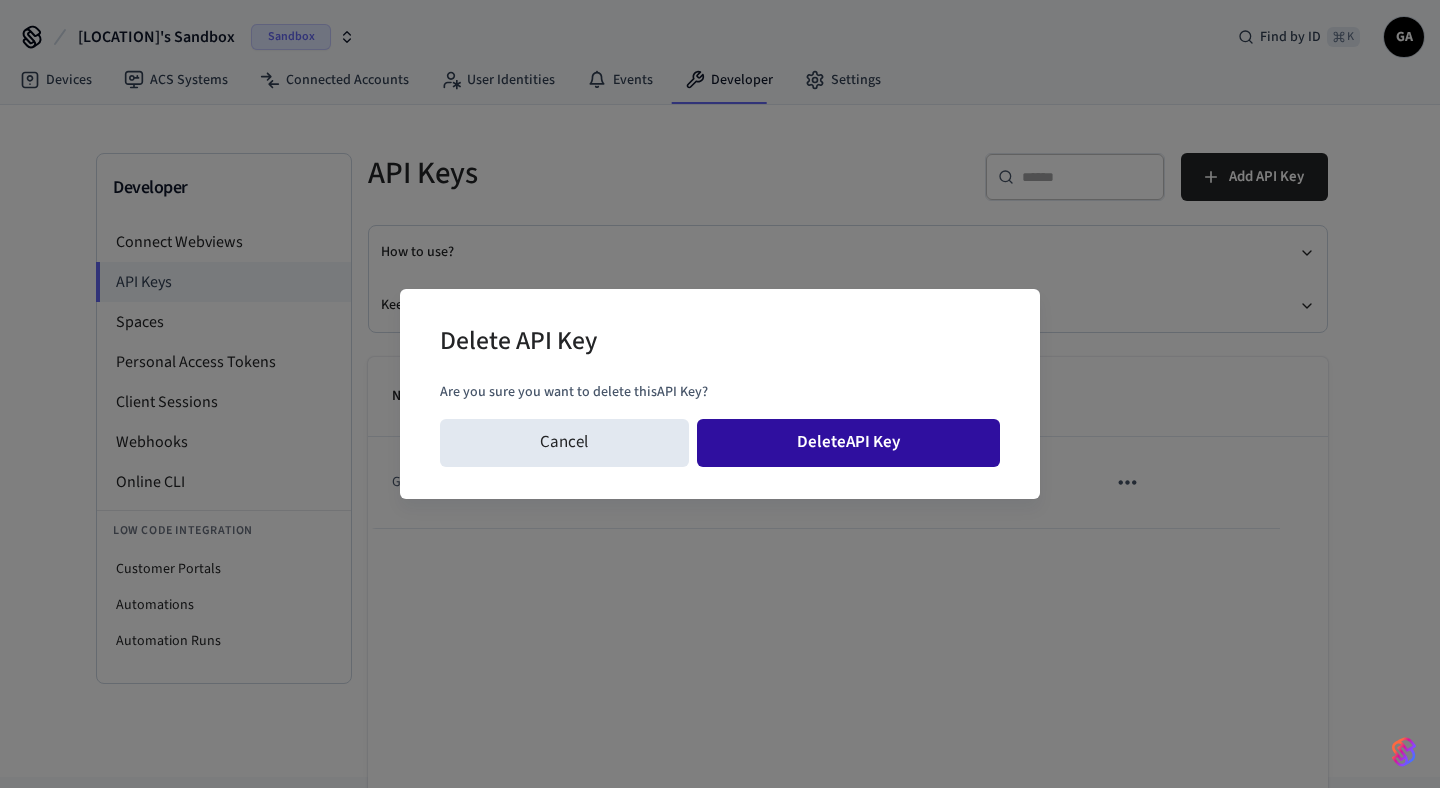 click on "Delete  API Key" at bounding box center (849, 443) 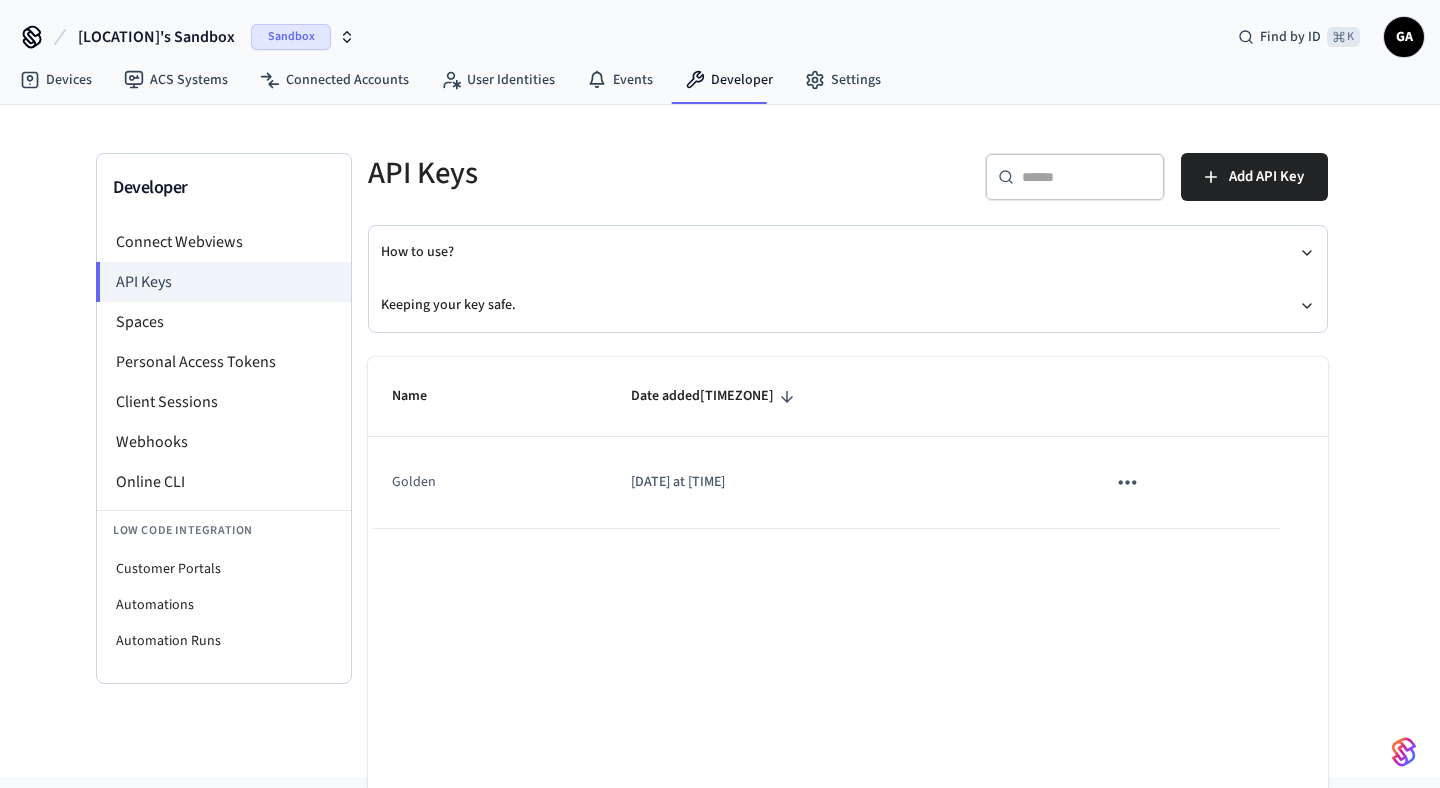 click 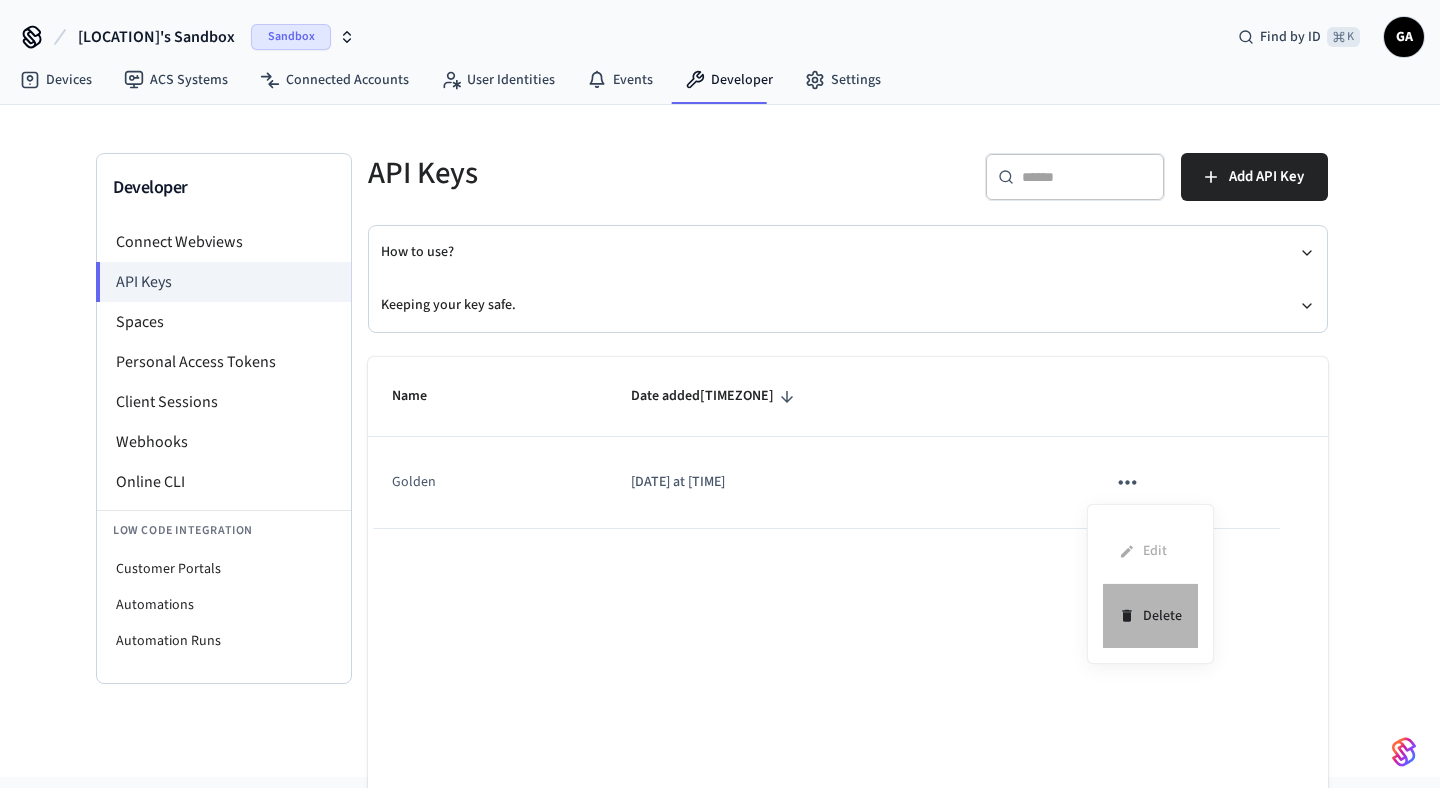 click on "Delete" at bounding box center (1150, 615) 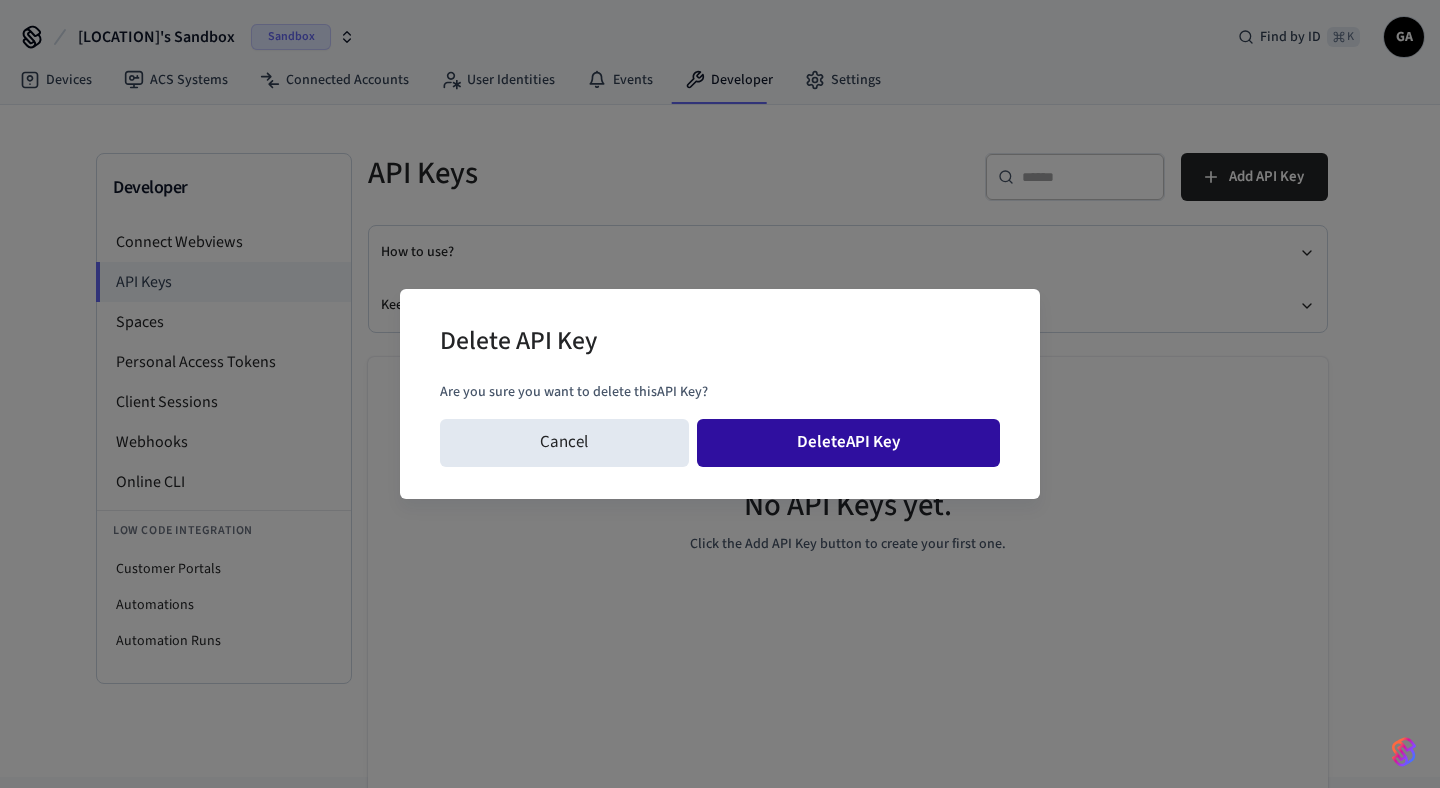 click on "Delete  API Key" at bounding box center [849, 443] 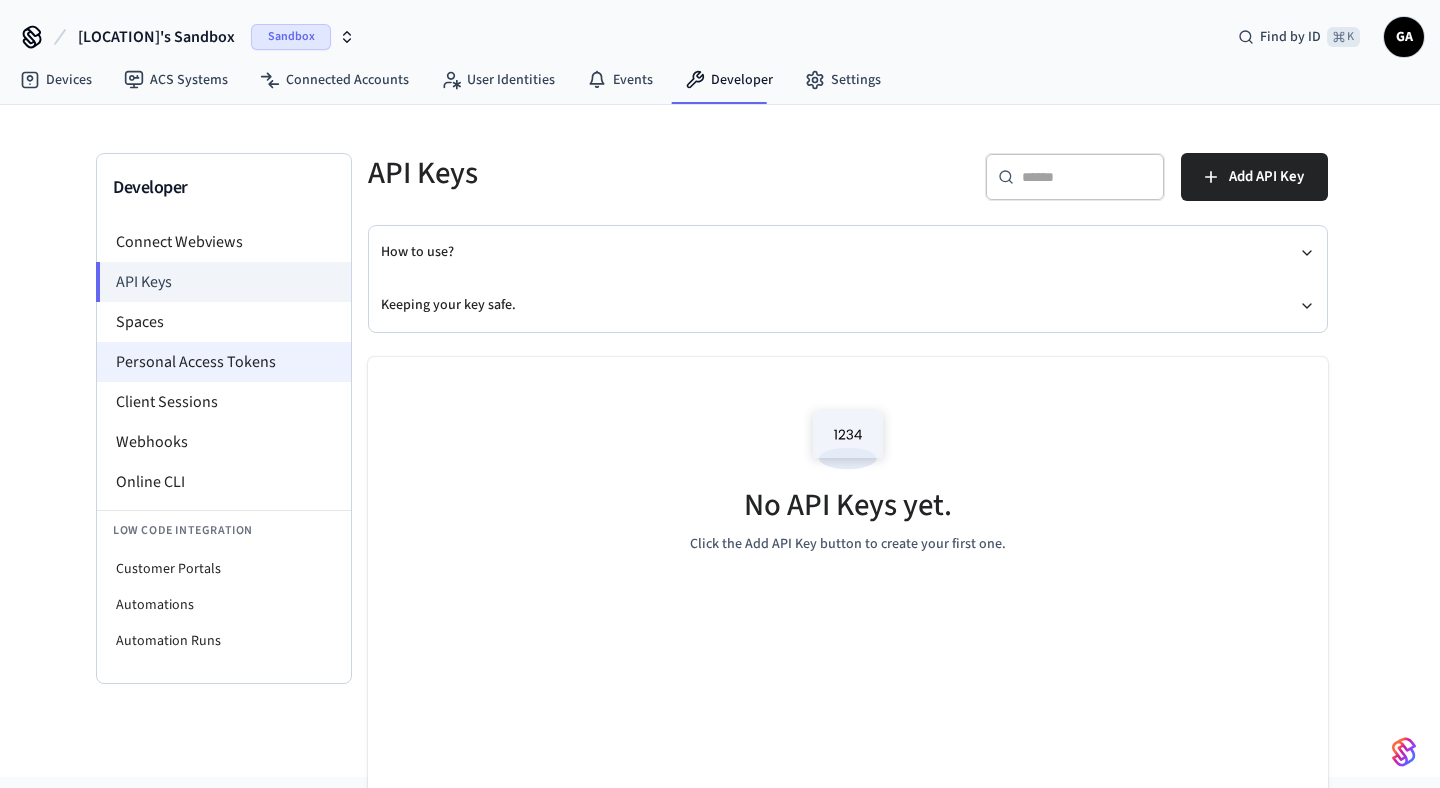 click on "Personal Access Tokens" at bounding box center (224, 362) 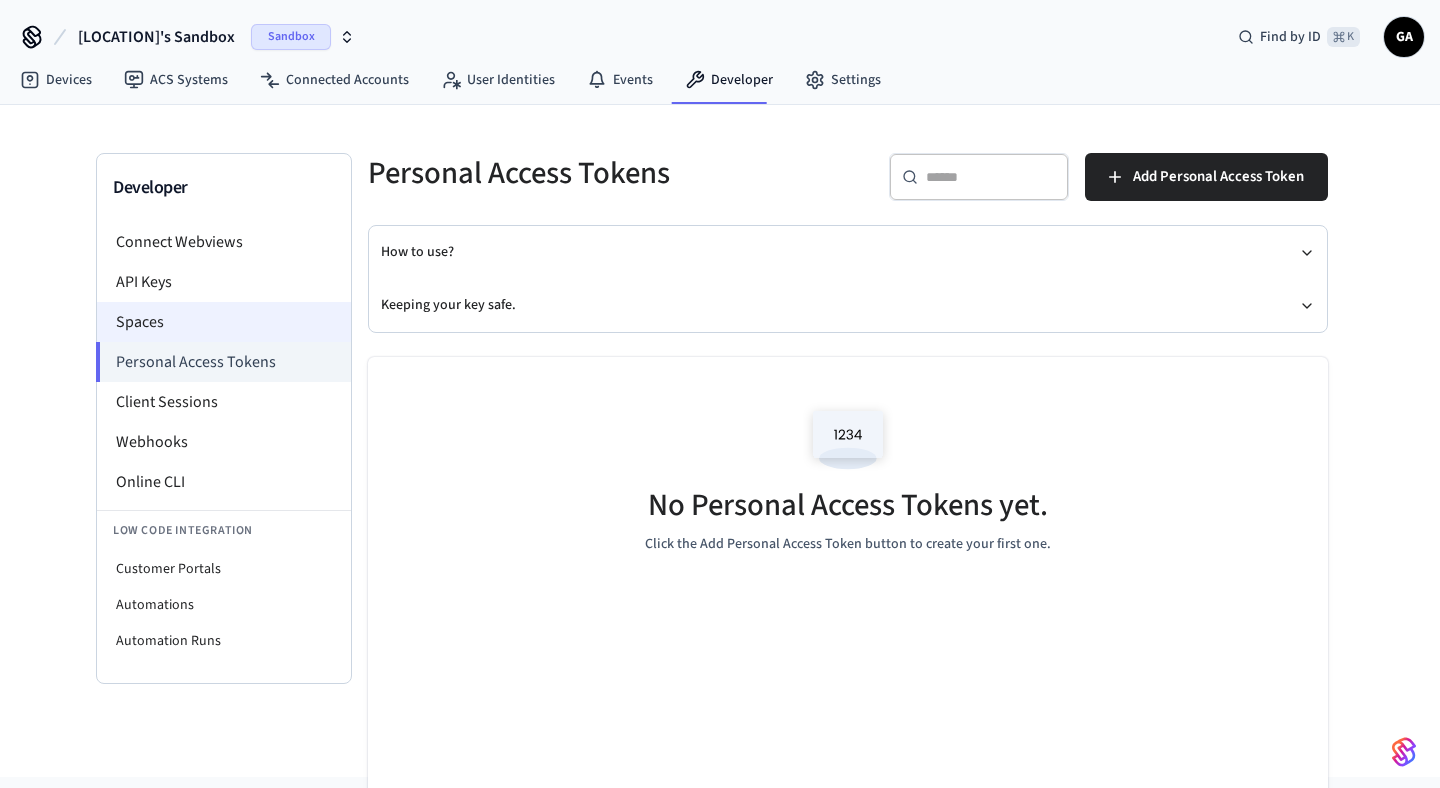 click on "Spaces" at bounding box center [224, 322] 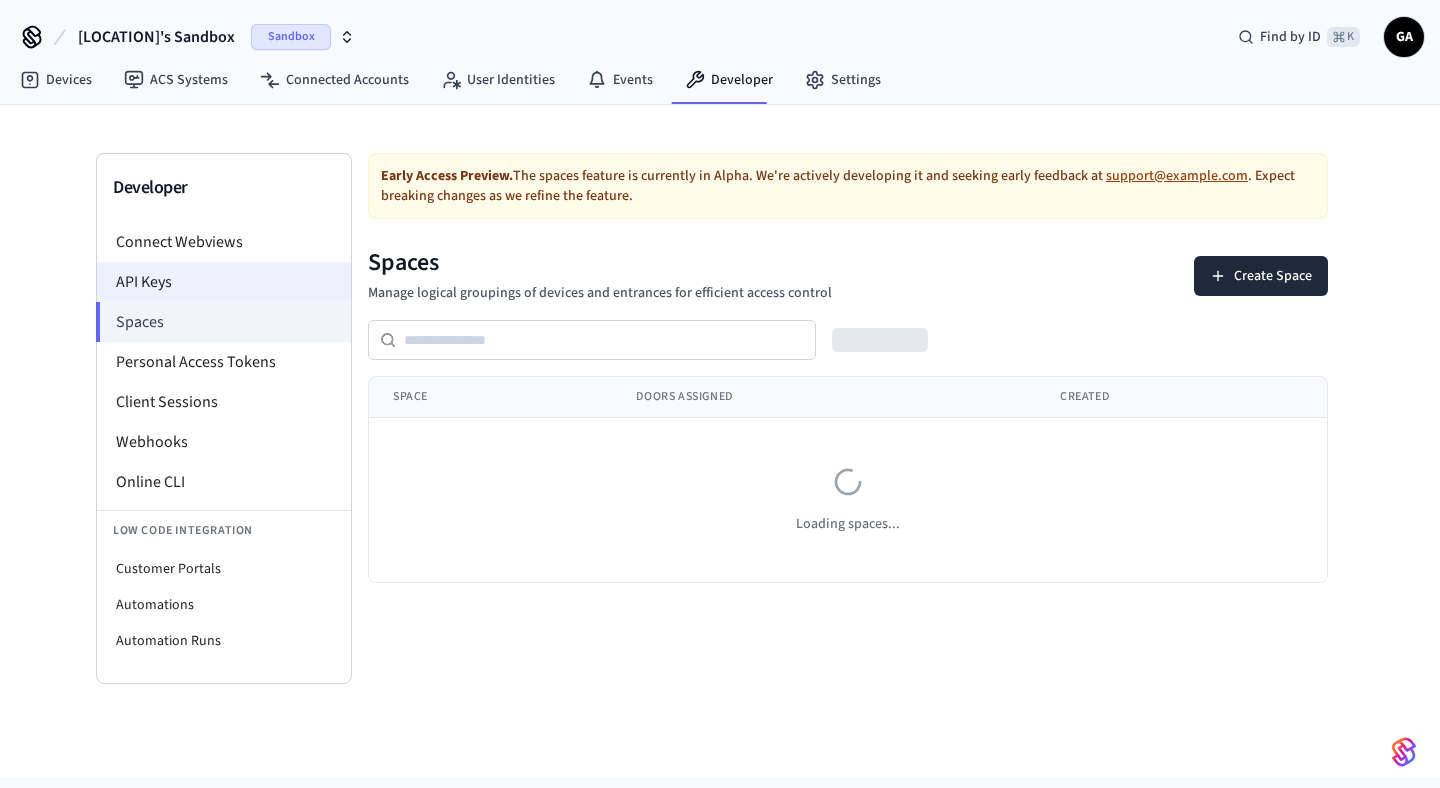 click on "API Keys" at bounding box center (224, 282) 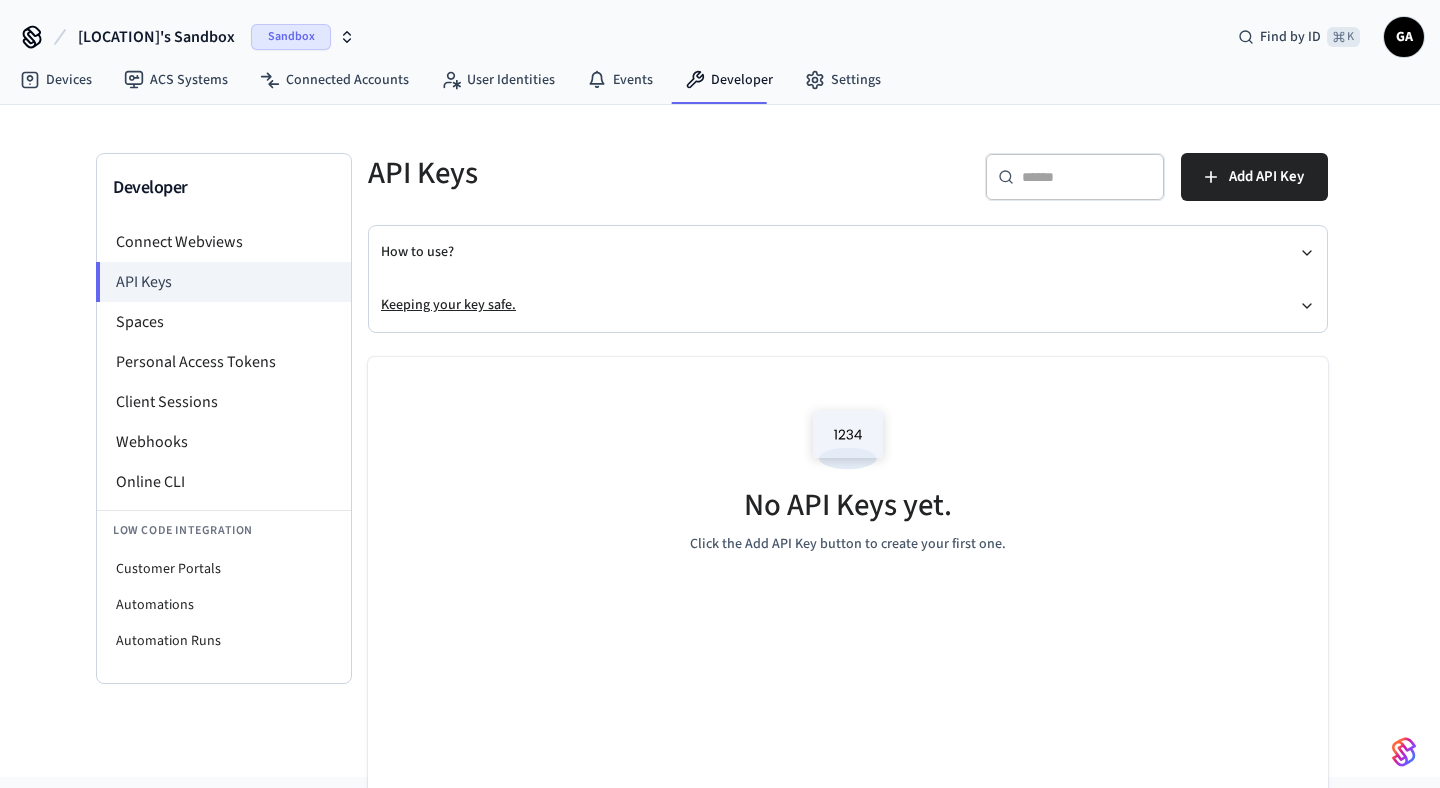 click on "Keeping your key safe." at bounding box center [848, 305] 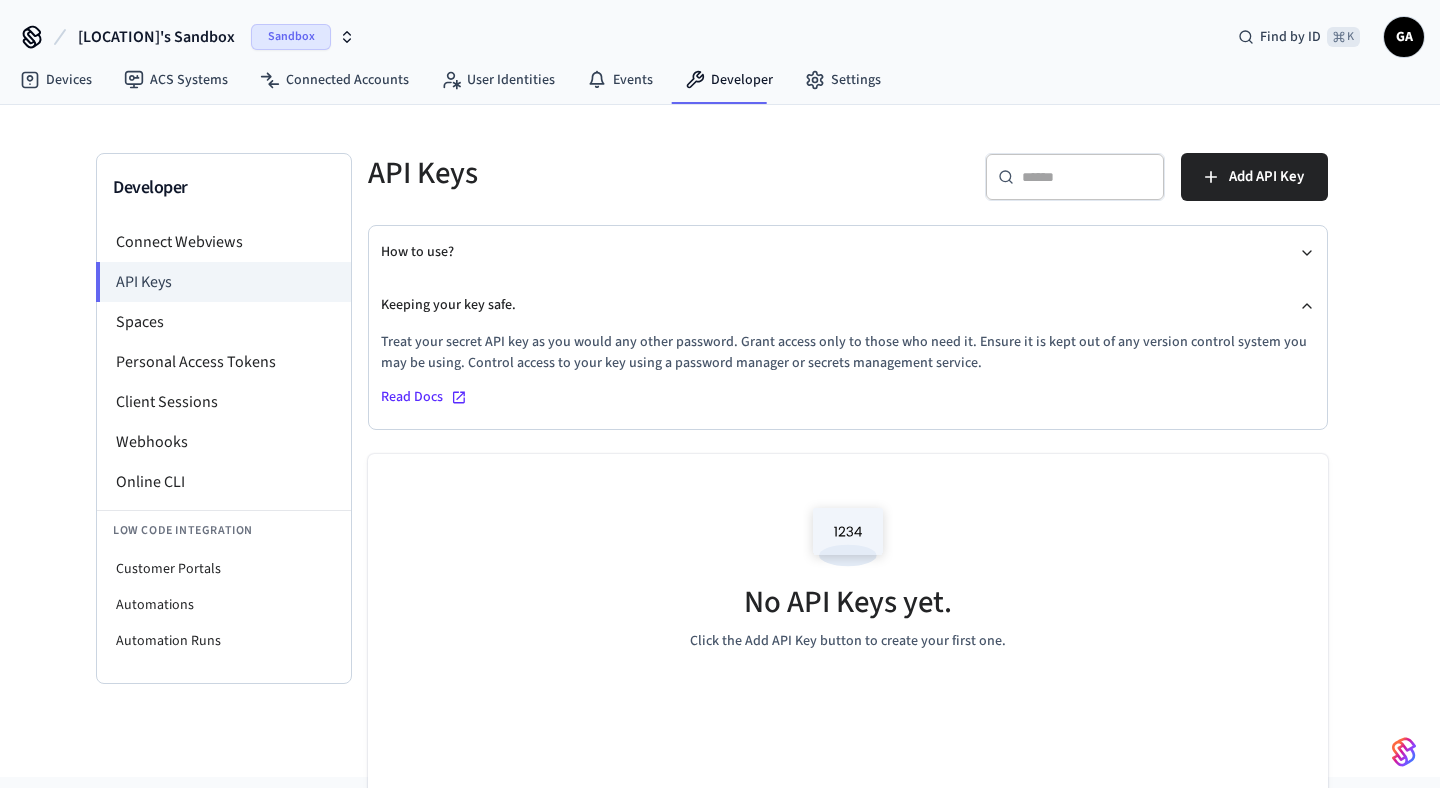 click on "Read Docs" at bounding box center [412, 397] 